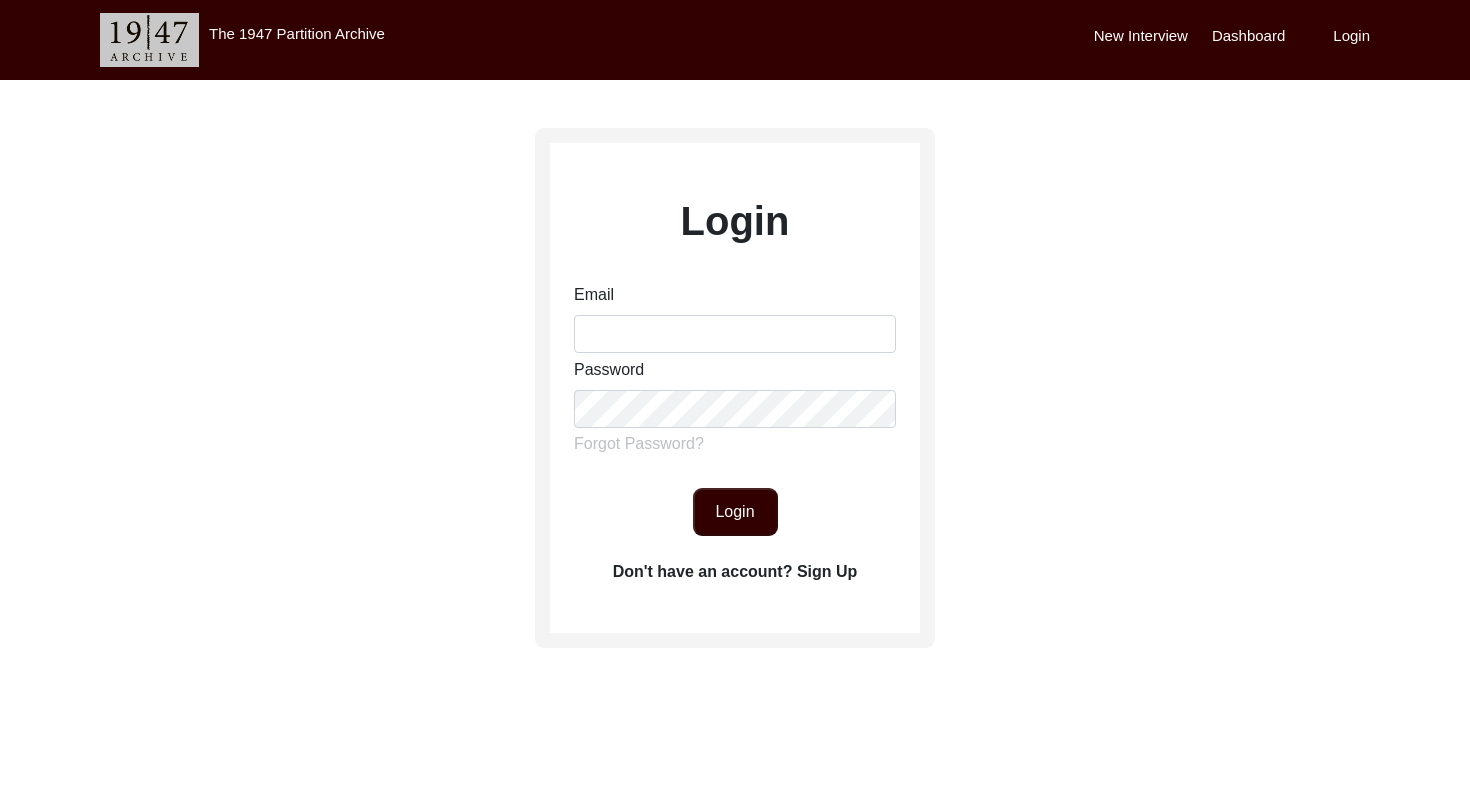 scroll, scrollTop: 0, scrollLeft: 0, axis: both 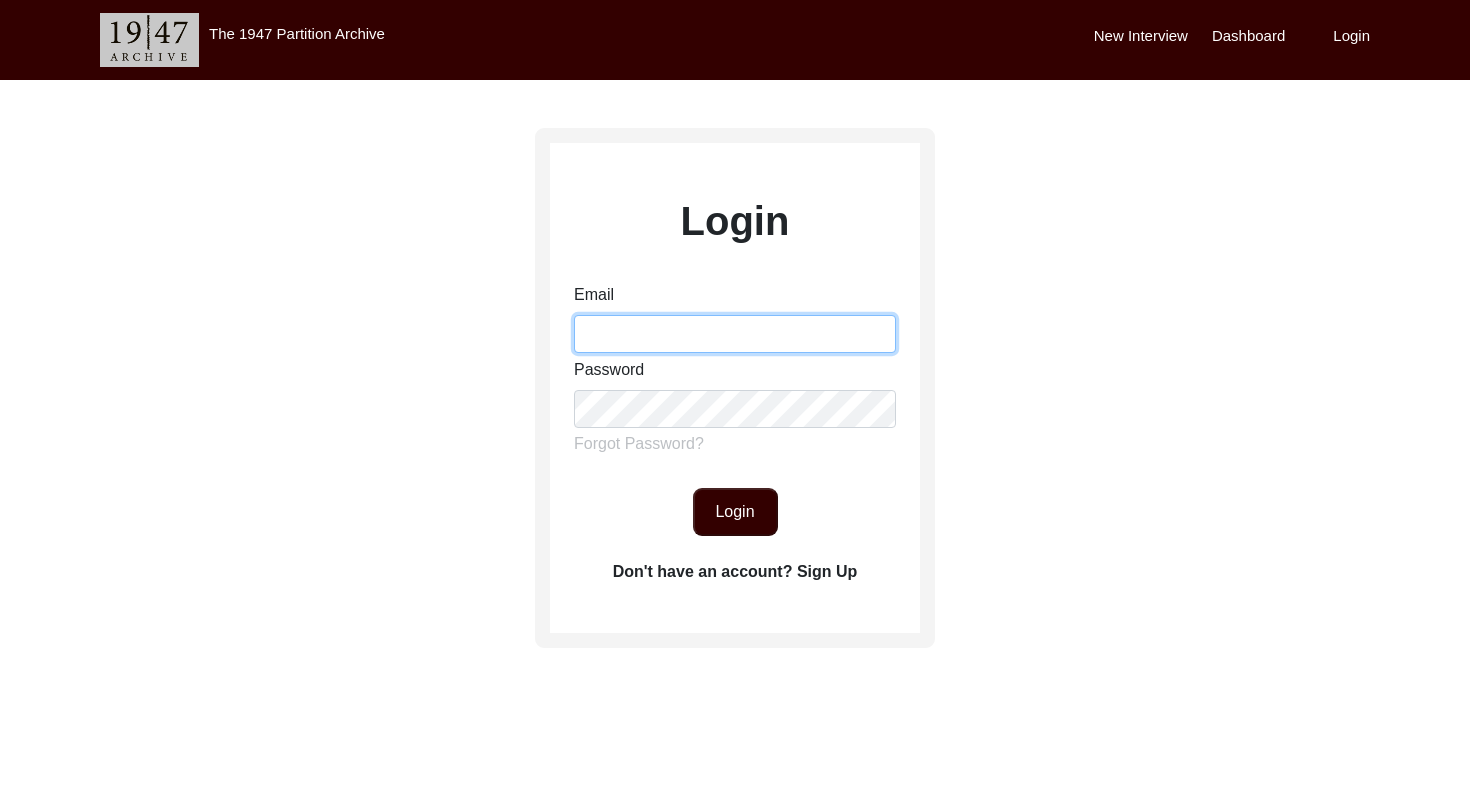 type on "[EMAIL]" 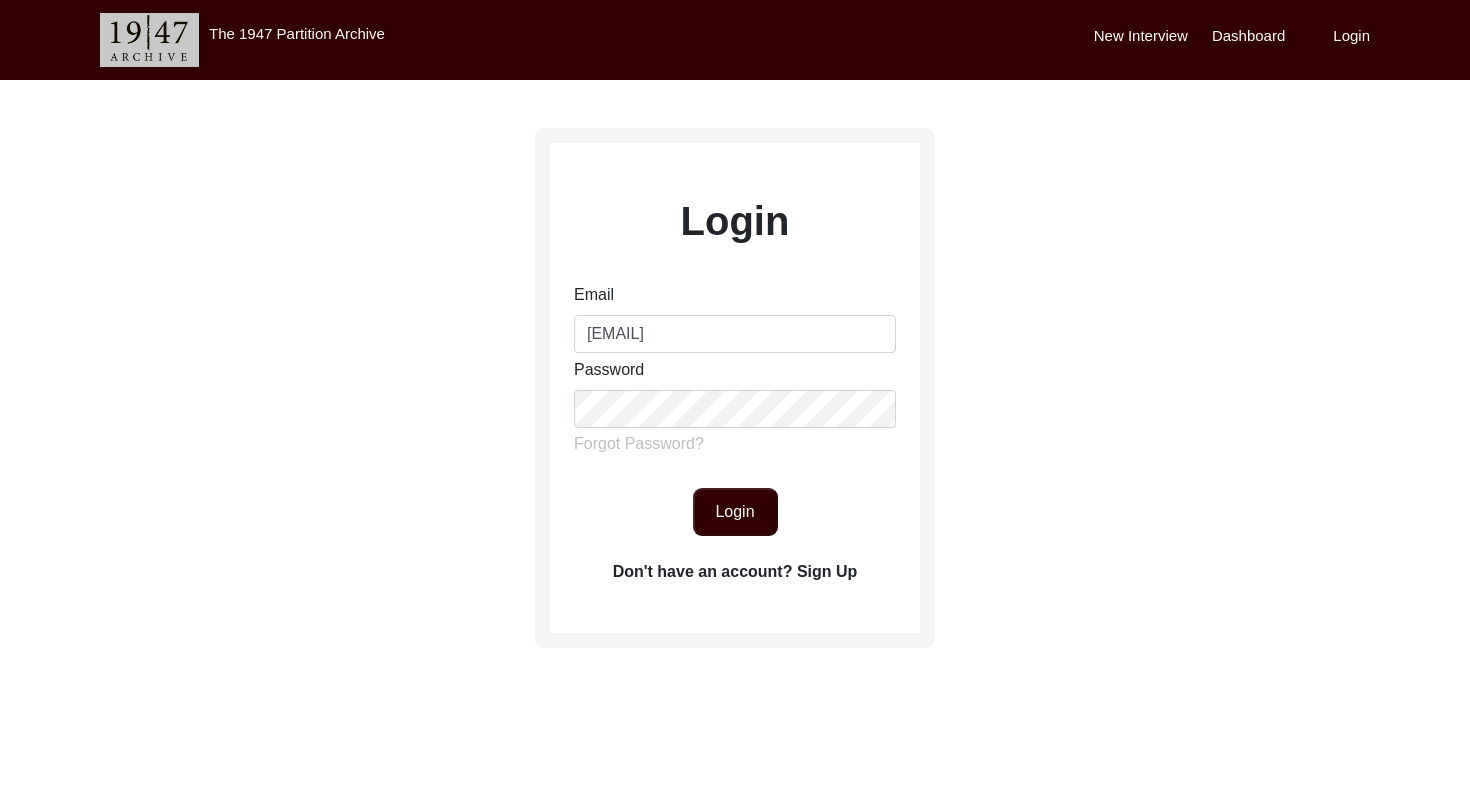click on "Login  Email [EMAIL] Password Forgot Password? Login Don't have an account? Sign Up" 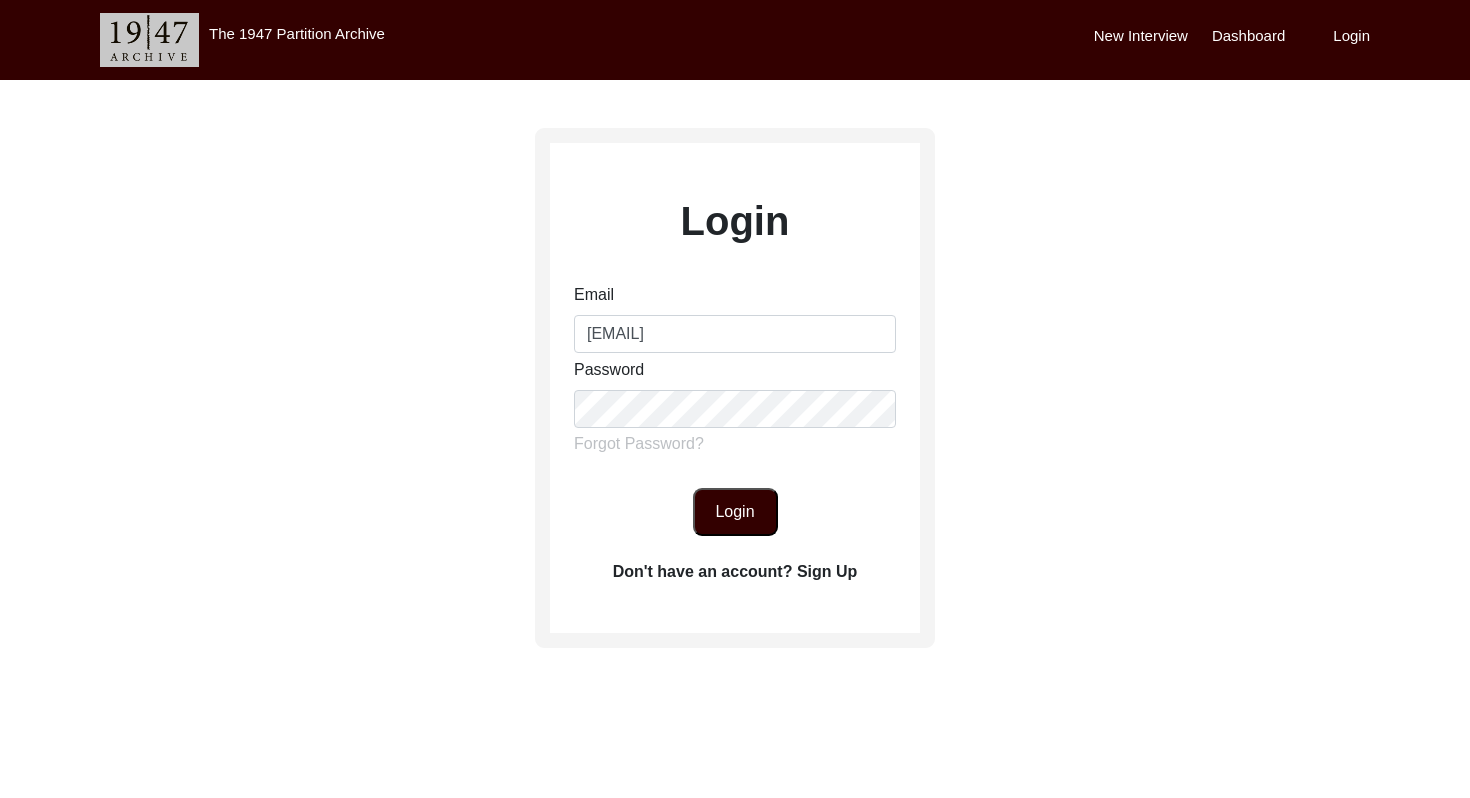 click on "Login" 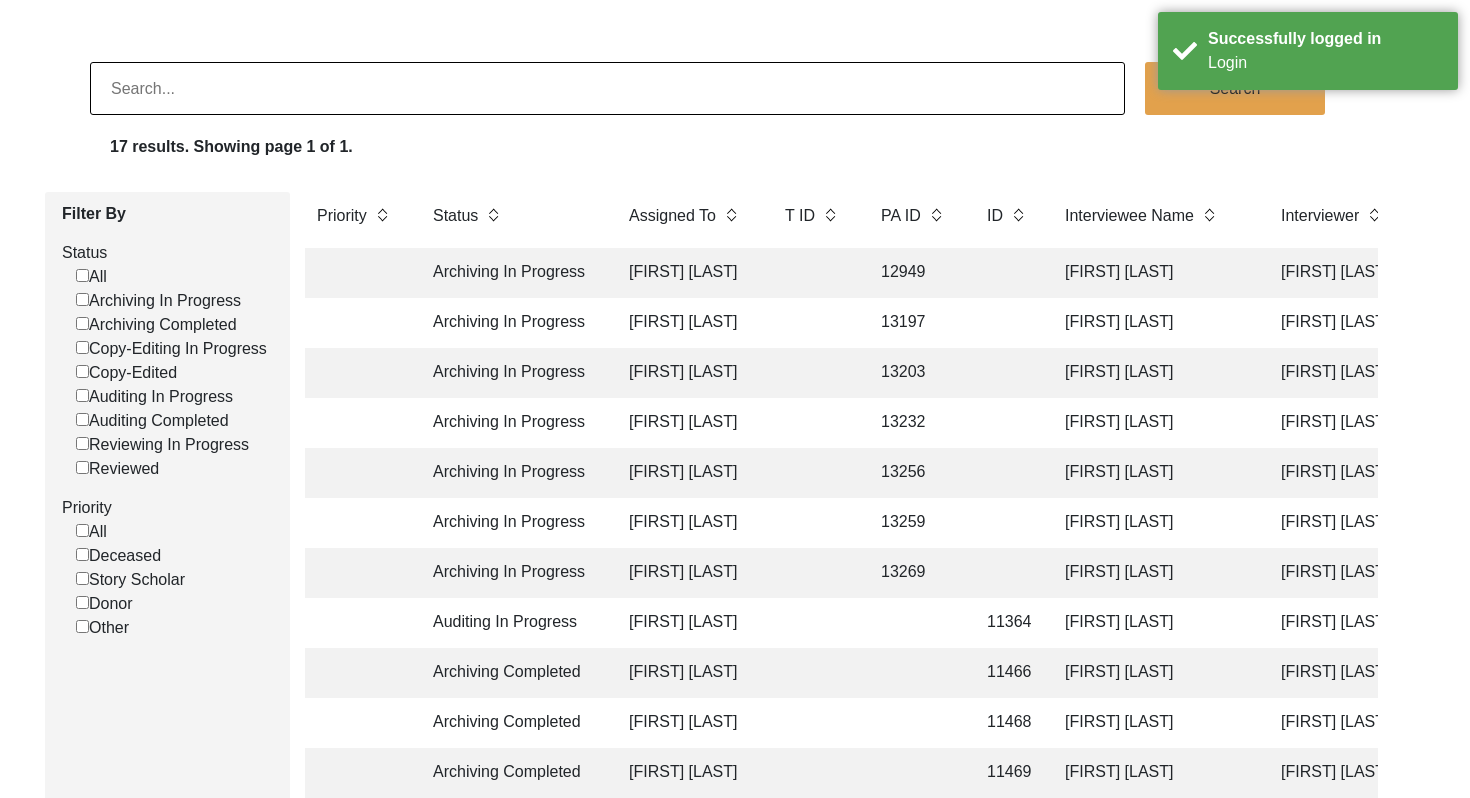scroll, scrollTop: 82, scrollLeft: 0, axis: vertical 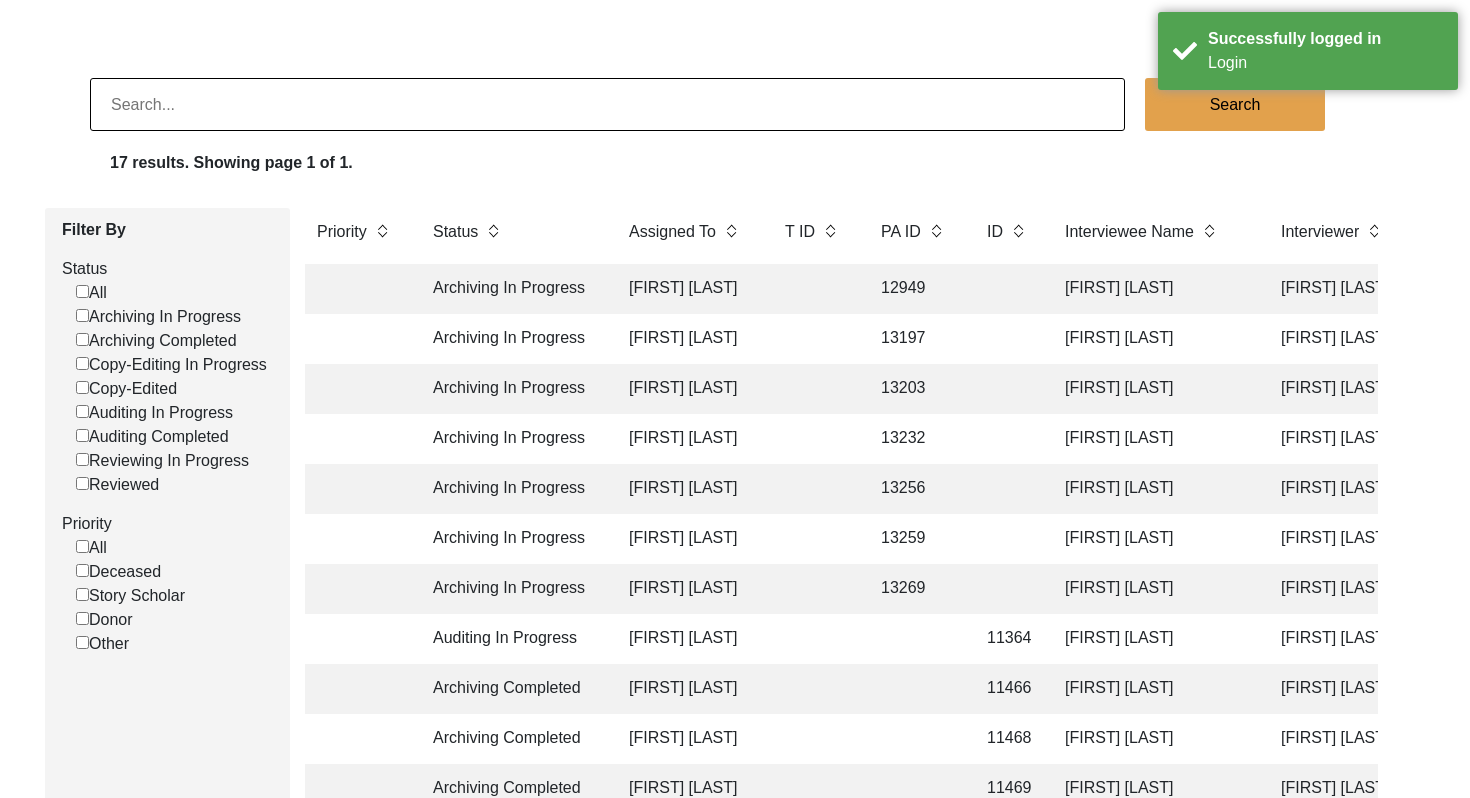 click 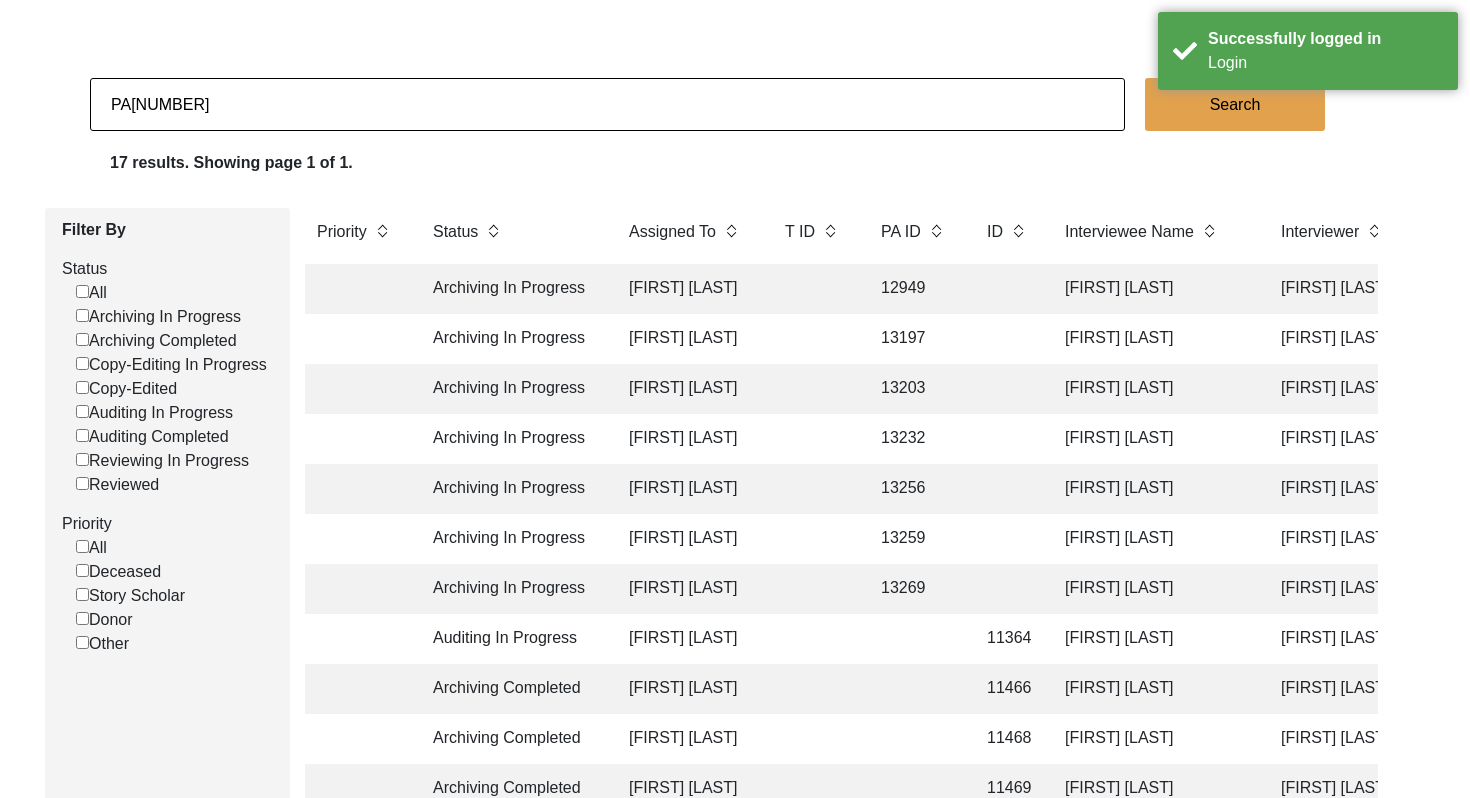 type on "PA[NUMBER]" 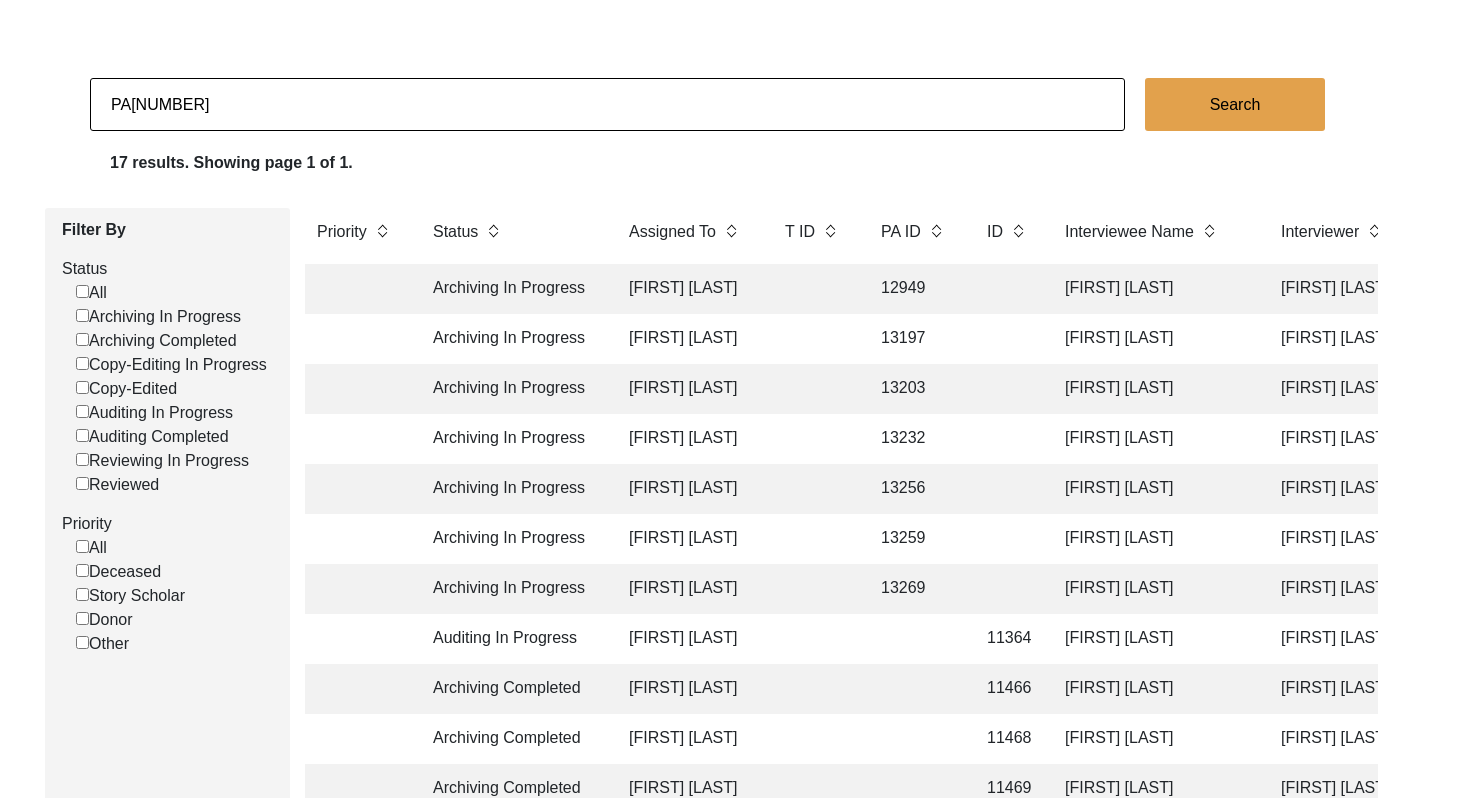 checkbox on "false" 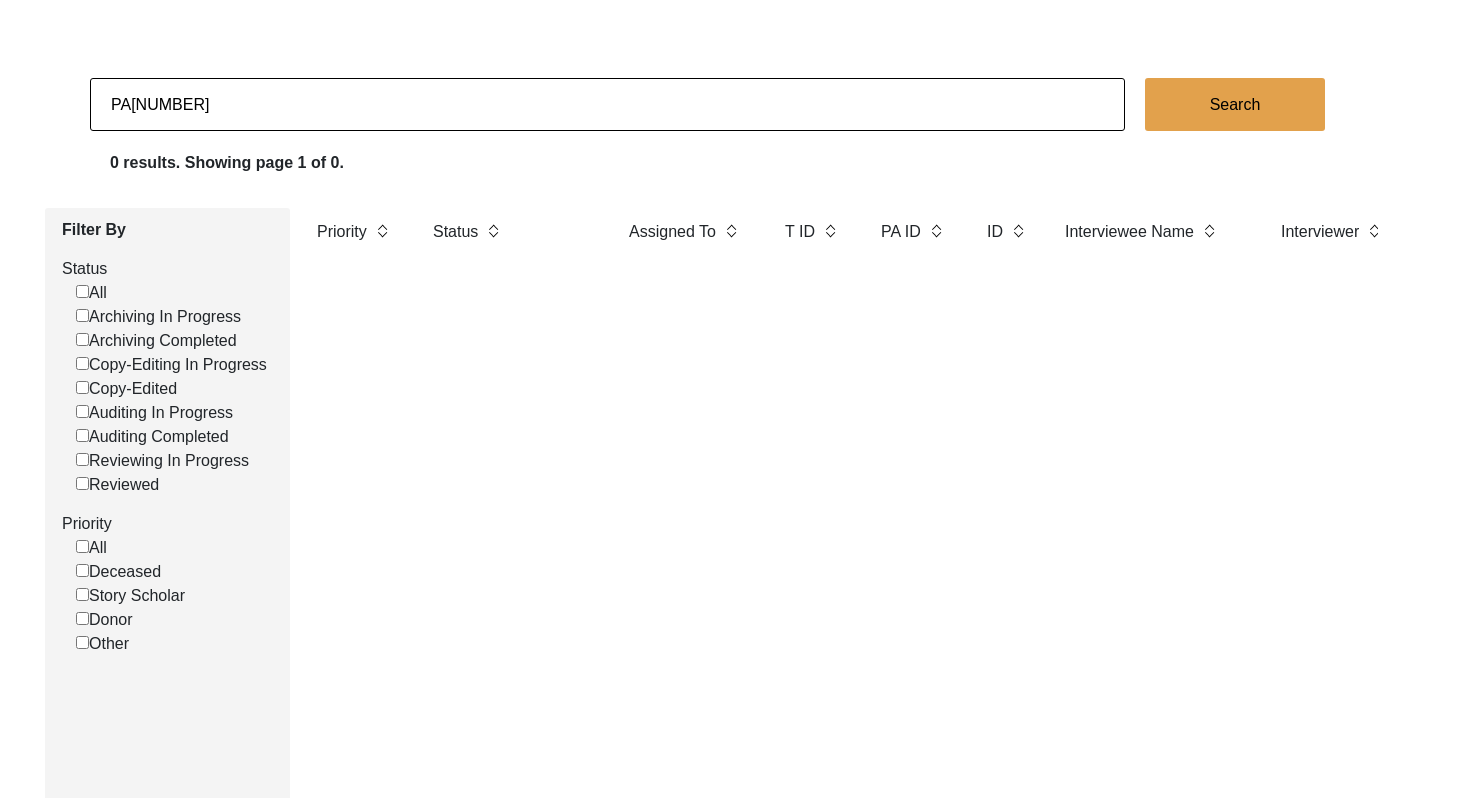drag, startPoint x: 135, startPoint y: 99, endPoint x: 45, endPoint y: 114, distance: 91.24144 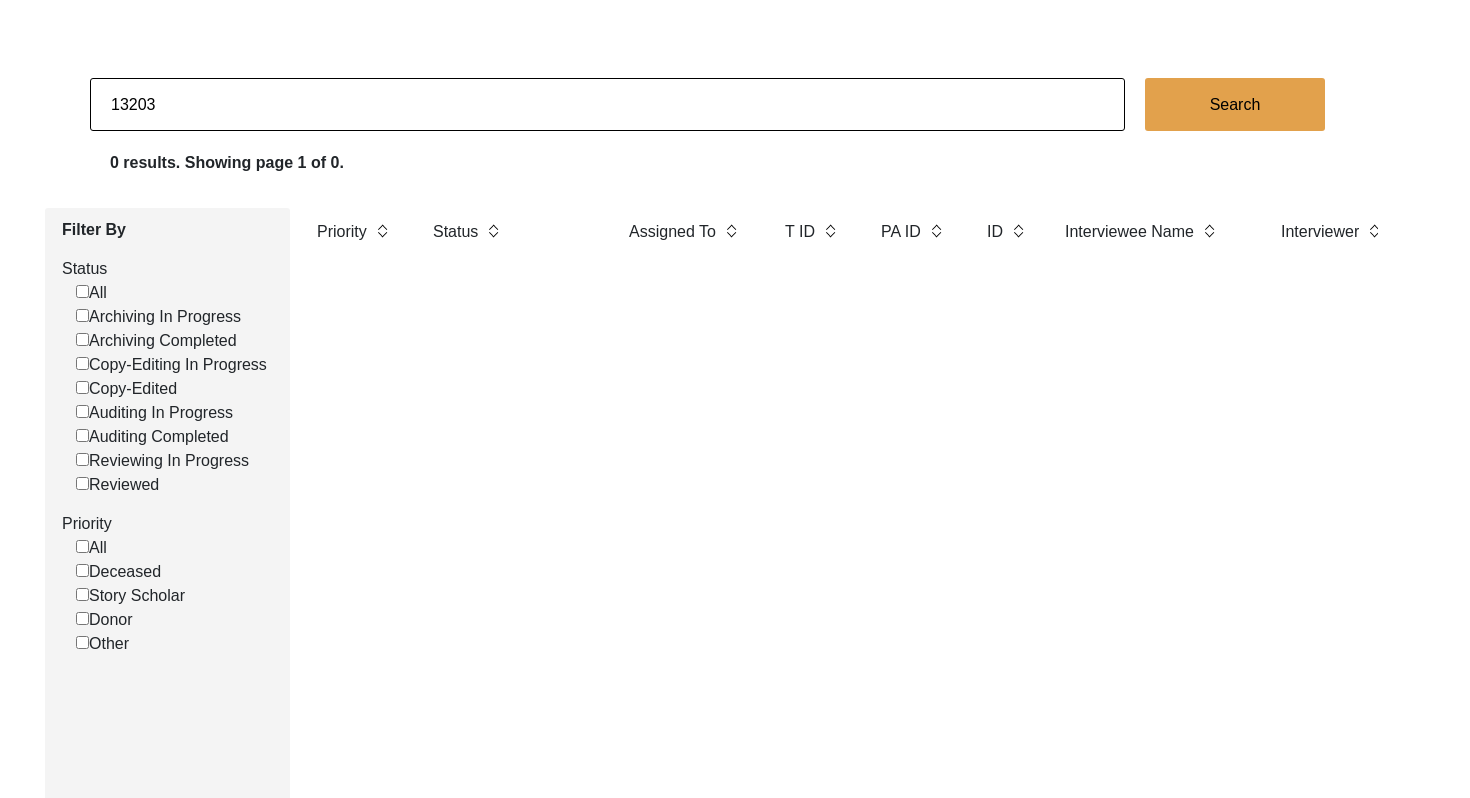 type on "13203" 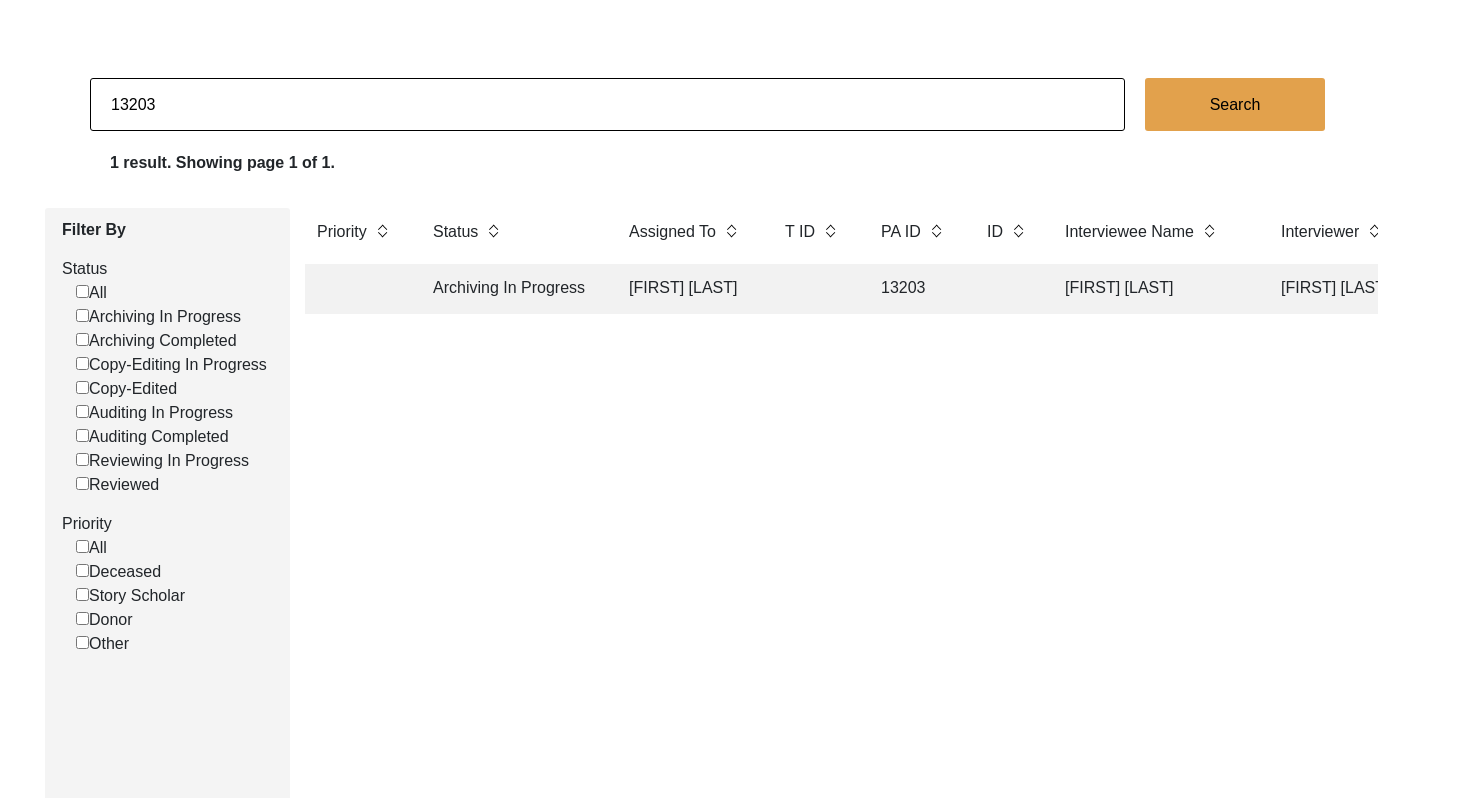 click on "Archiving In Progress" 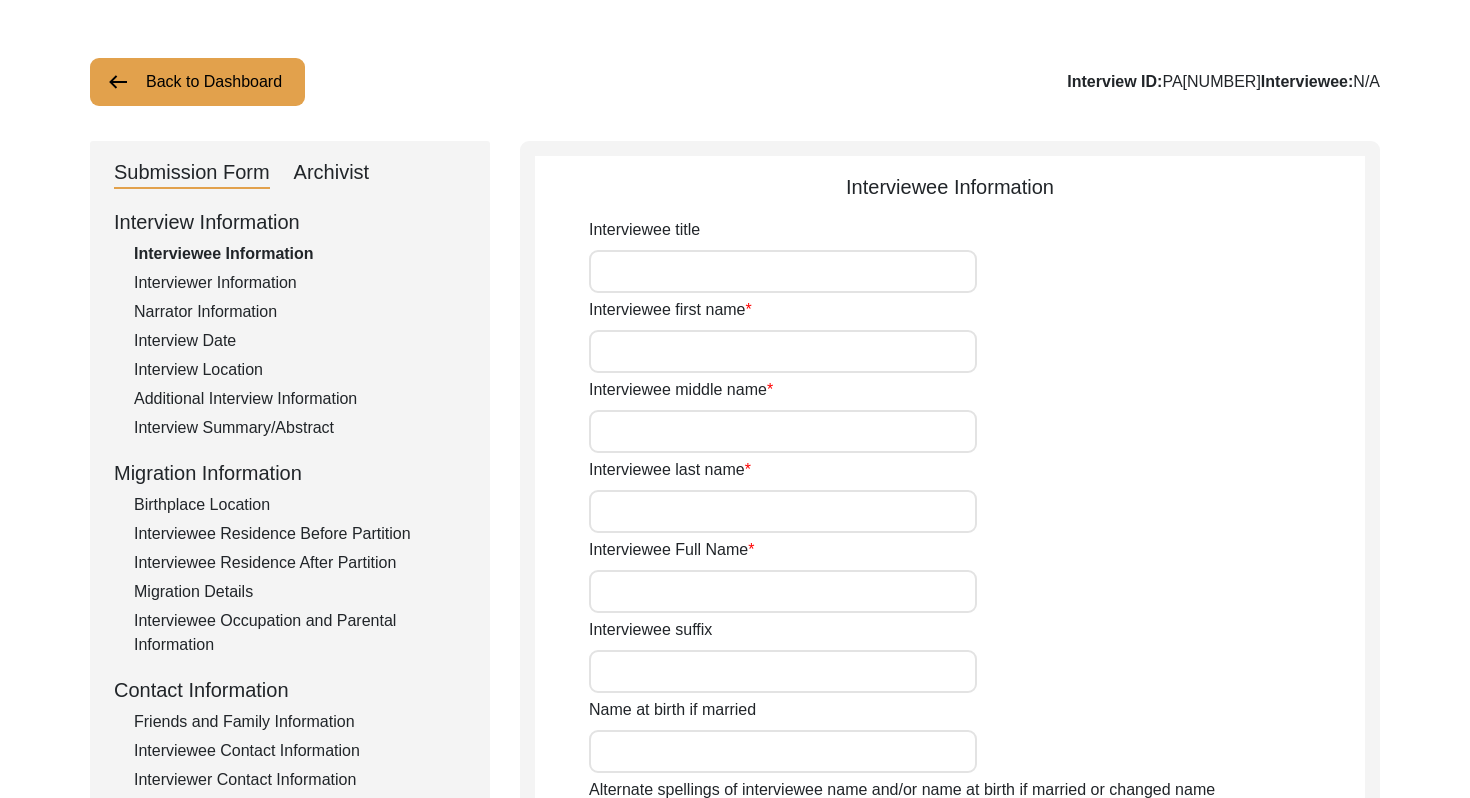 type on "Mr." 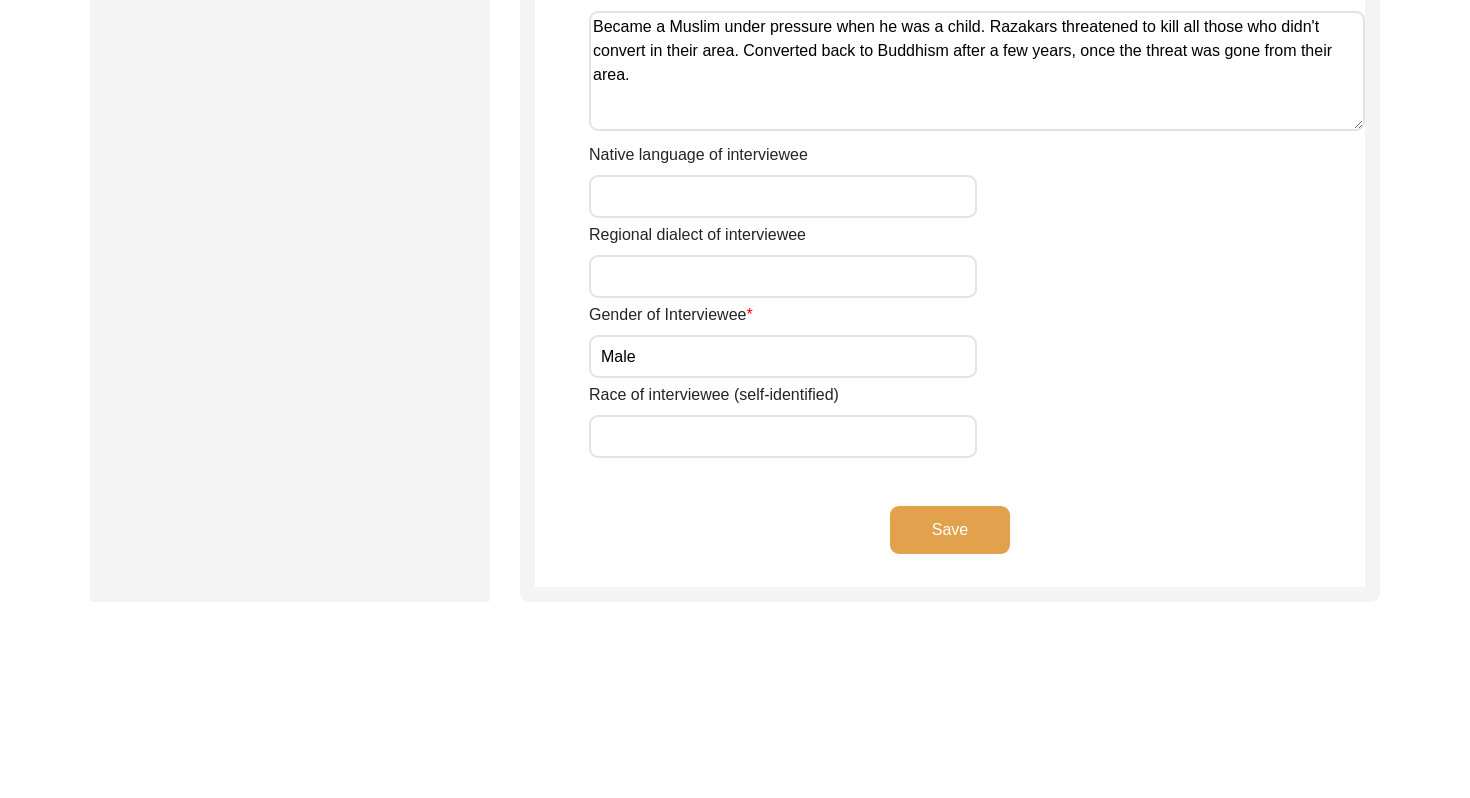 scroll, scrollTop: 689, scrollLeft: 0, axis: vertical 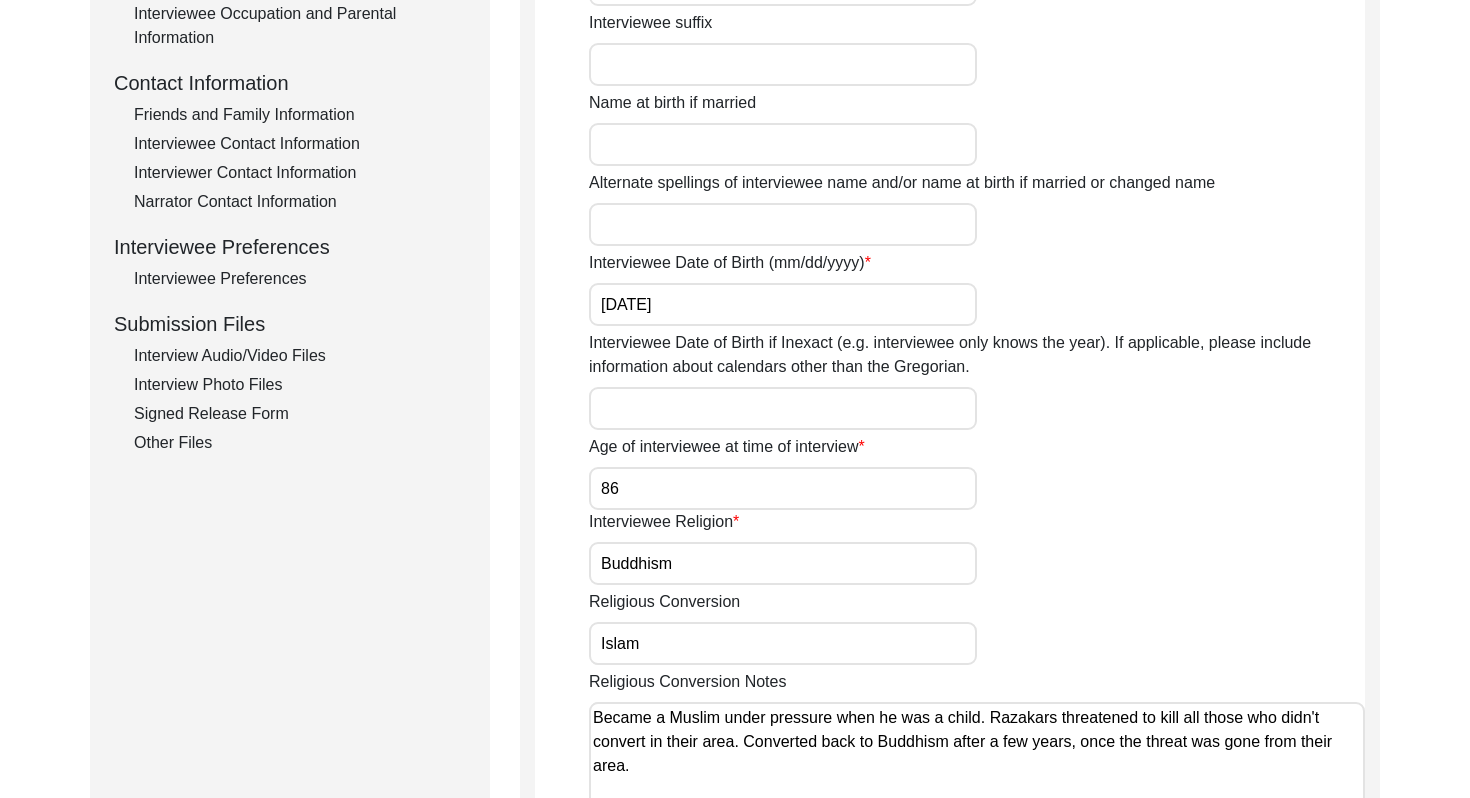 click on "Interview Audio/Video Files" 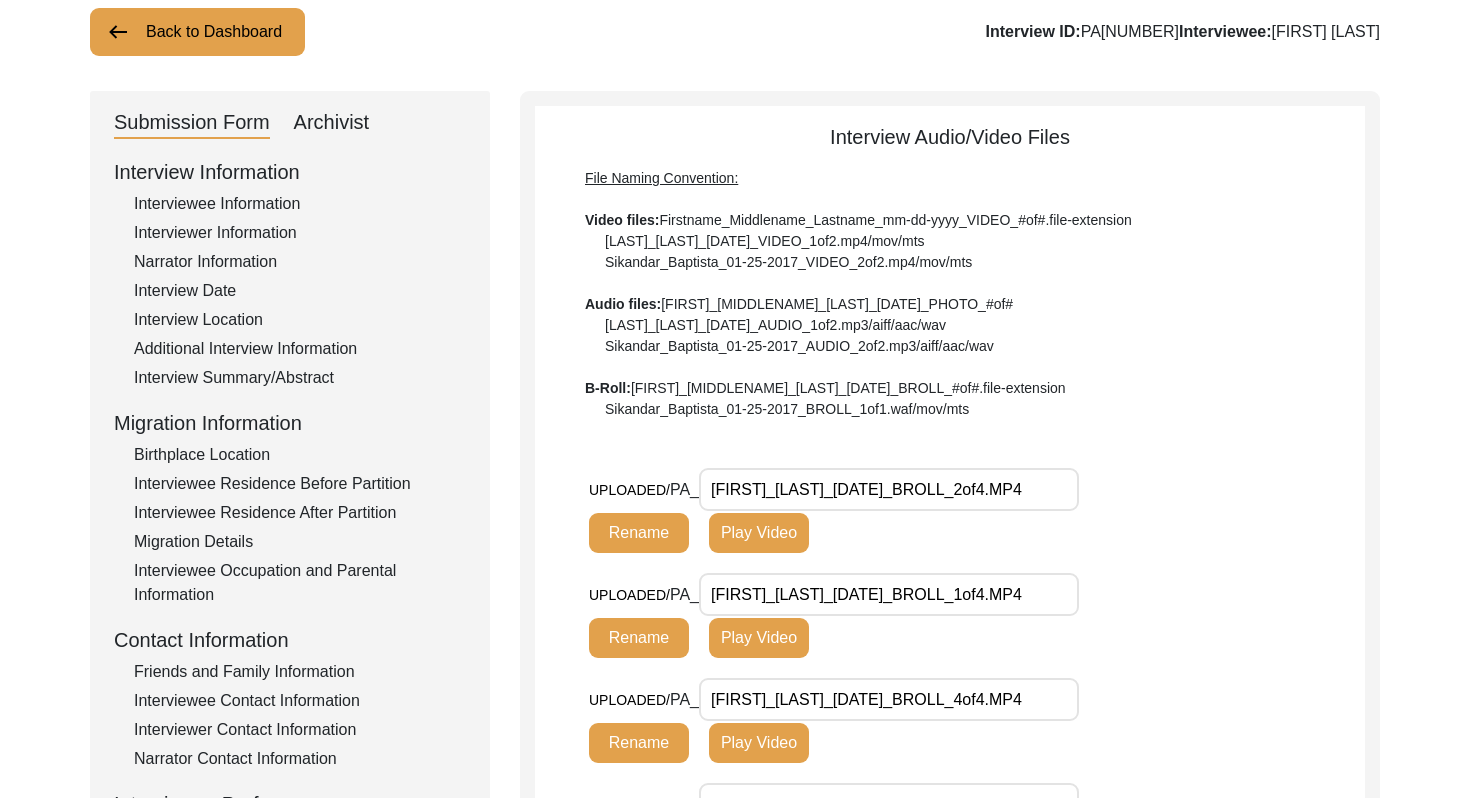 scroll, scrollTop: 380, scrollLeft: 0, axis: vertical 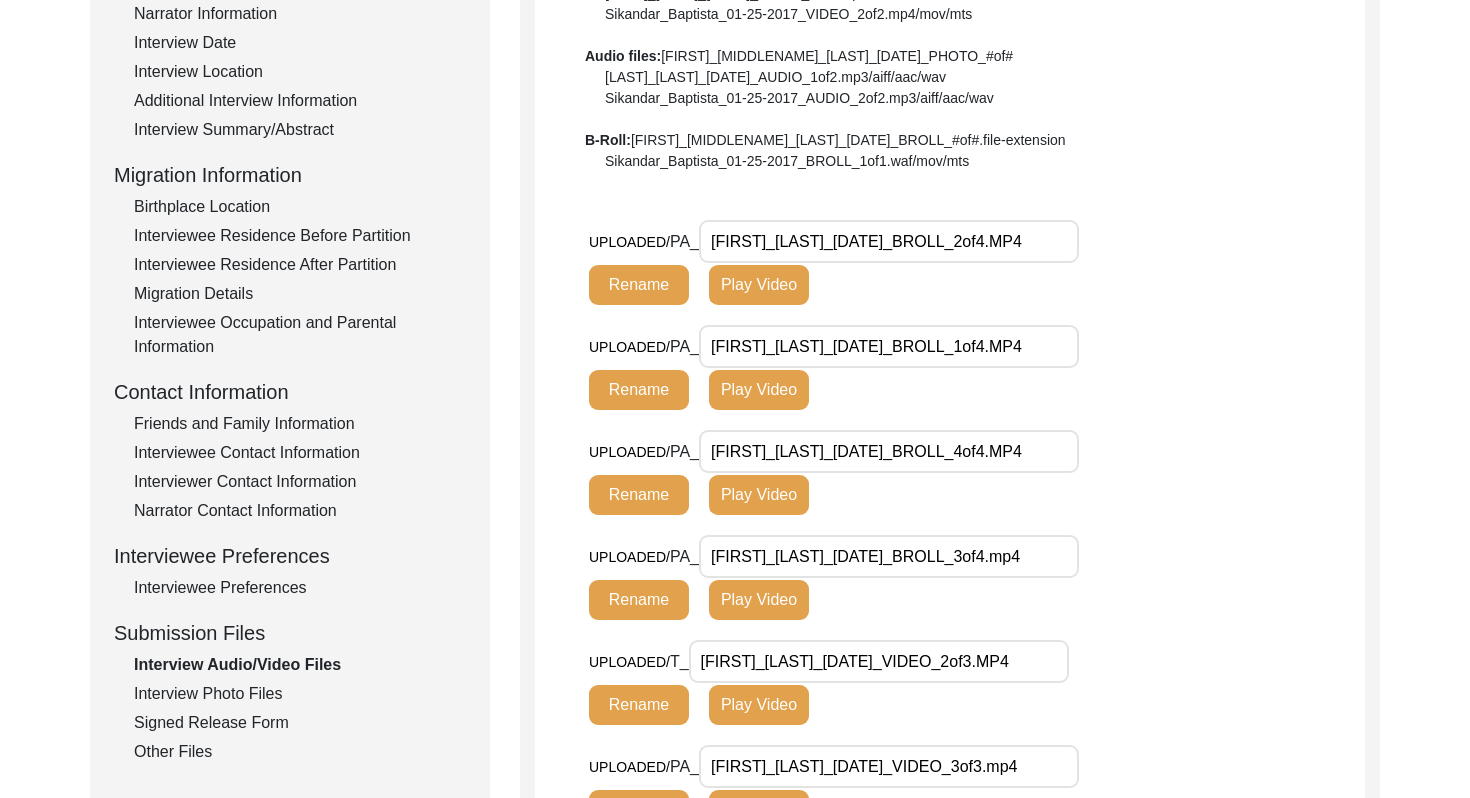 click on "UPLOADED/ PA_[FIRST]_[LAST]_[DATE]_BROLL_2of4.MP4 Rename Play Video" 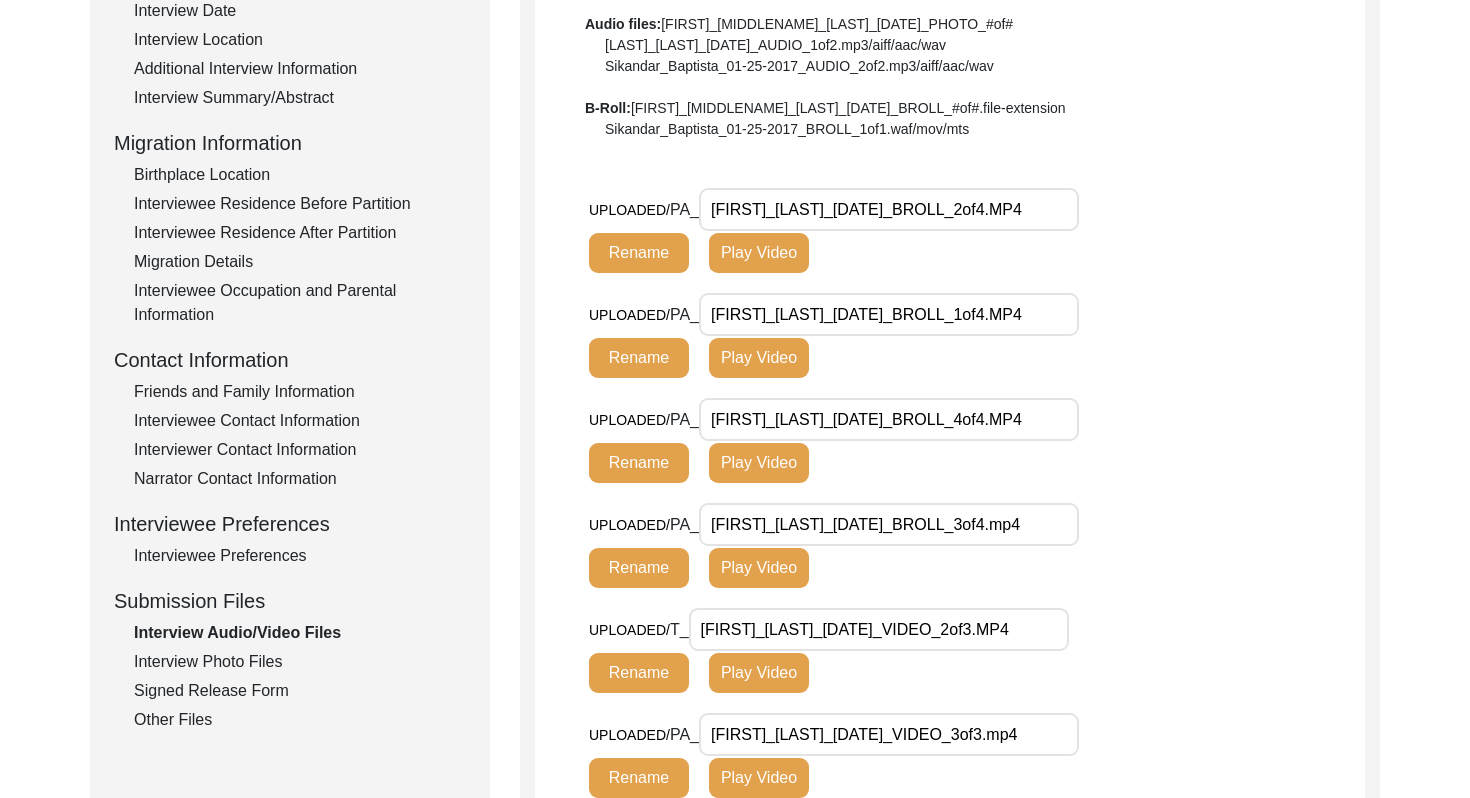 type 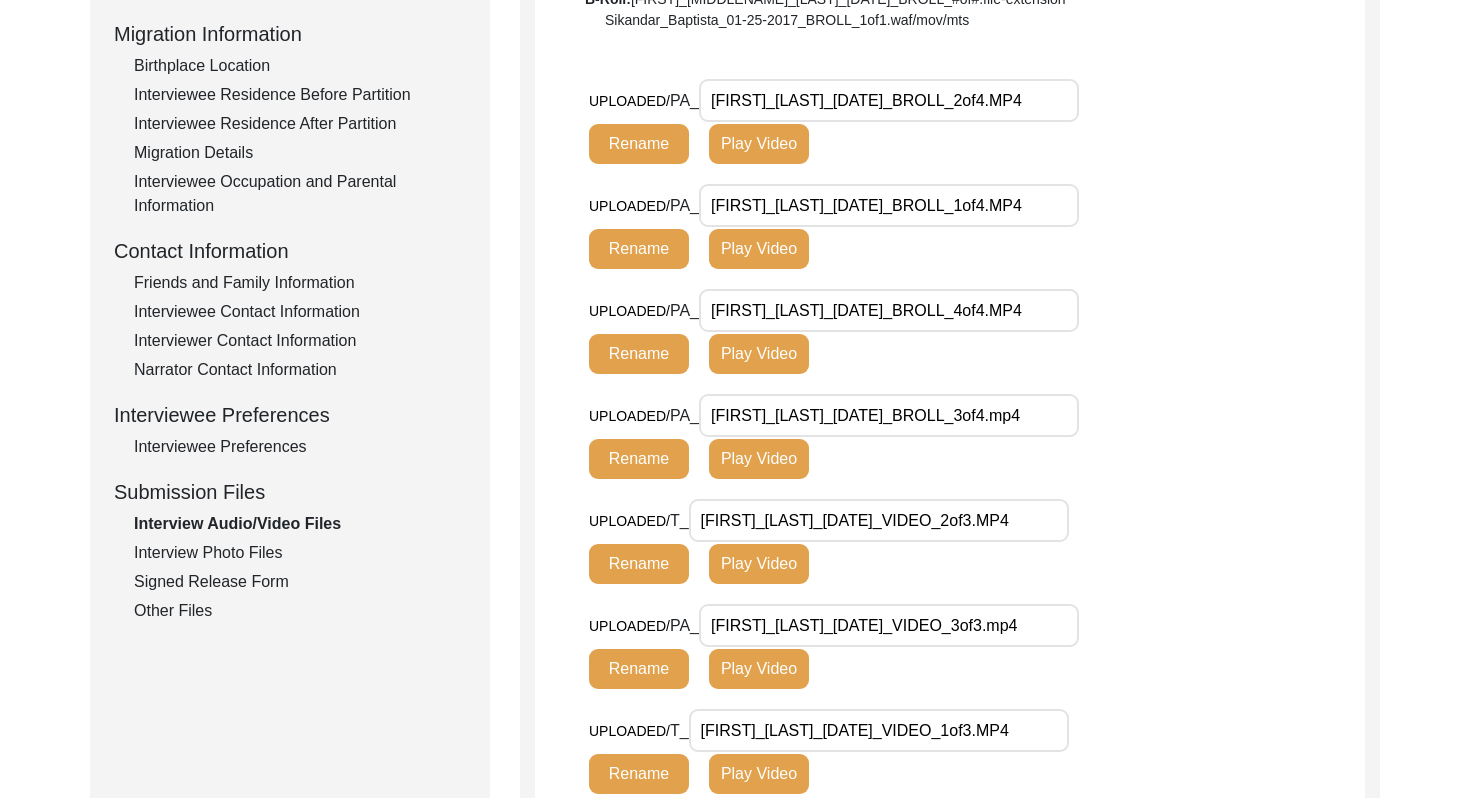 scroll, scrollTop: 482, scrollLeft: 0, axis: vertical 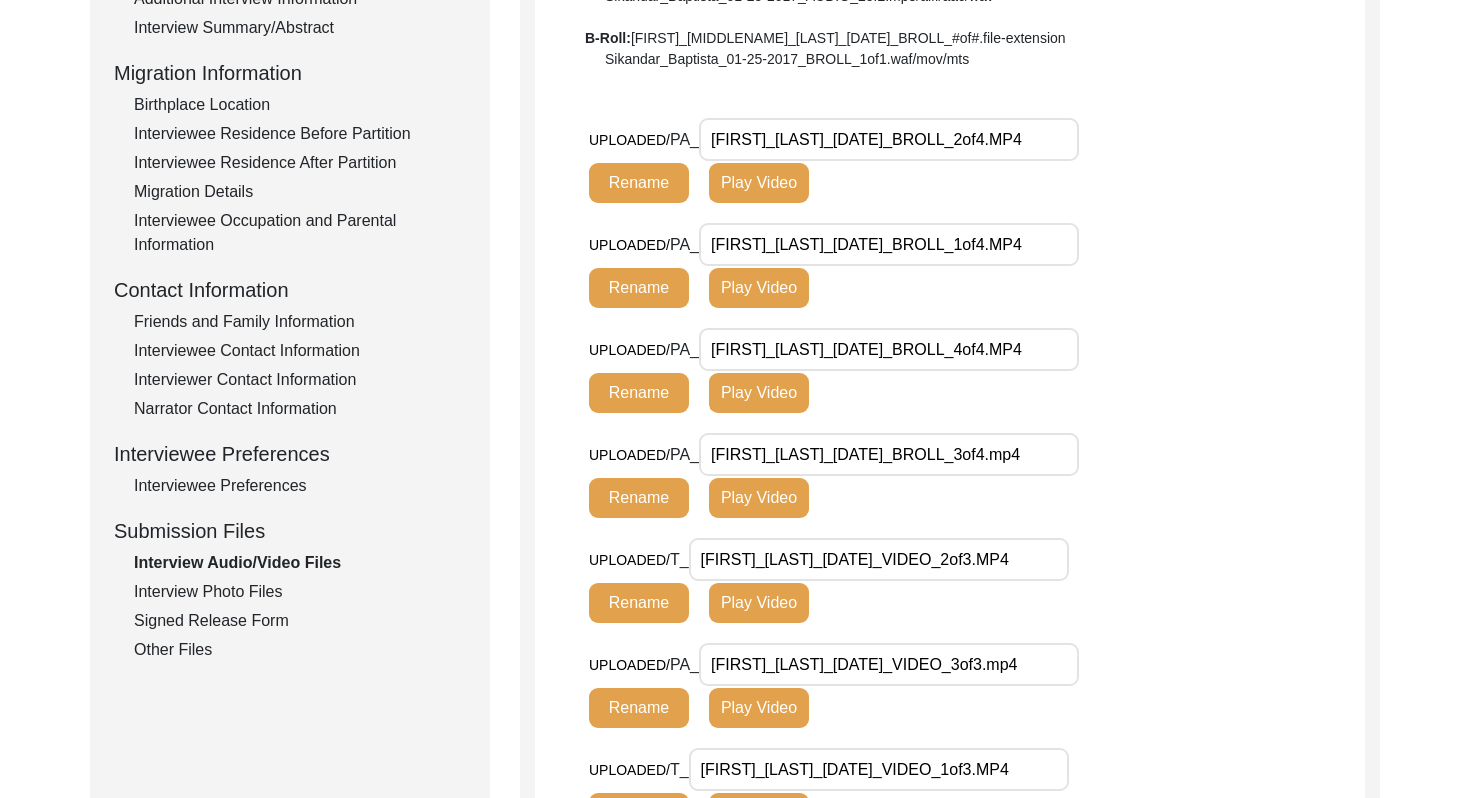 click on "Interview Photo Files" 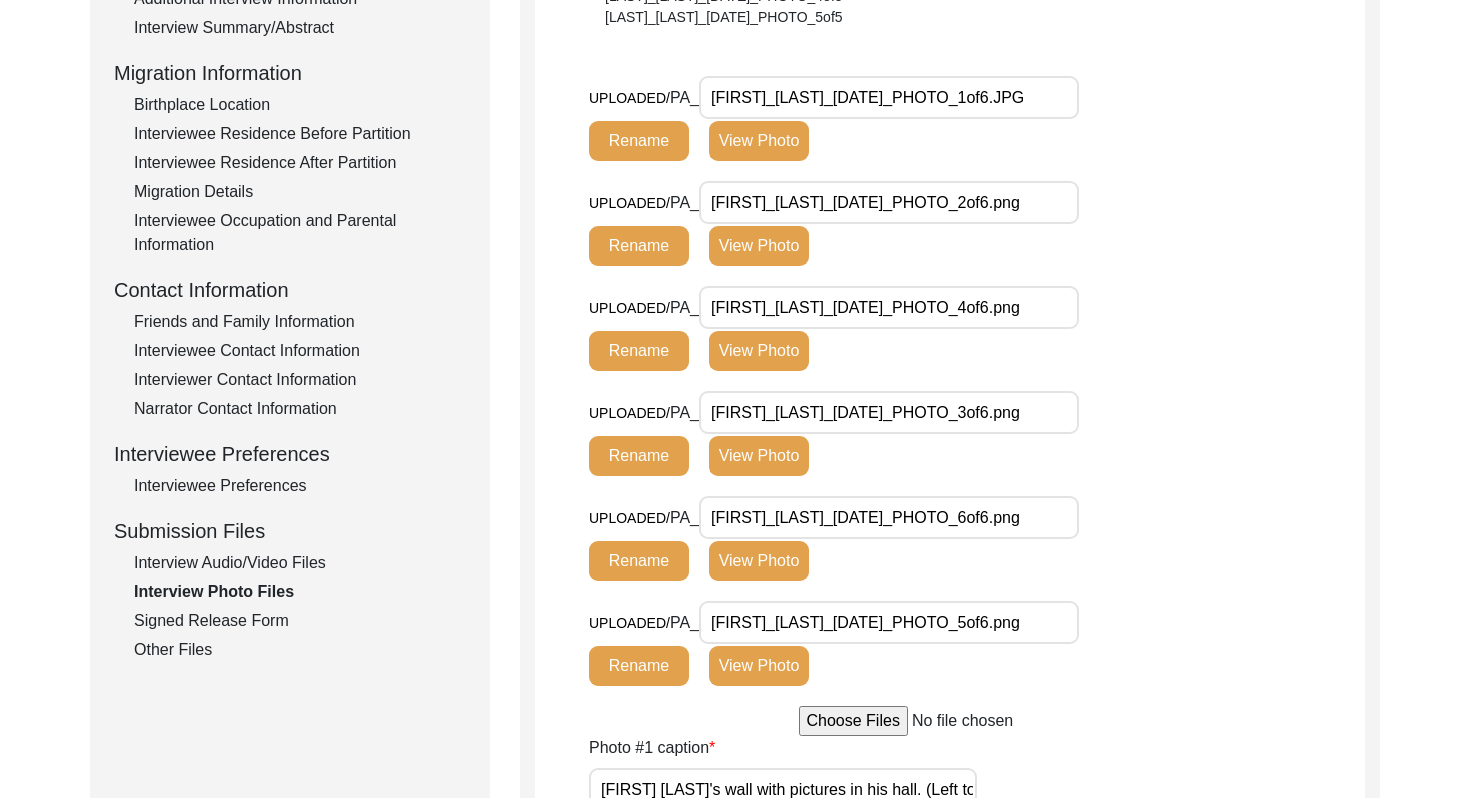 click on "[FIRST]_[LAST]_[DATE]_PHOTO_3of6.png" at bounding box center [889, 412] 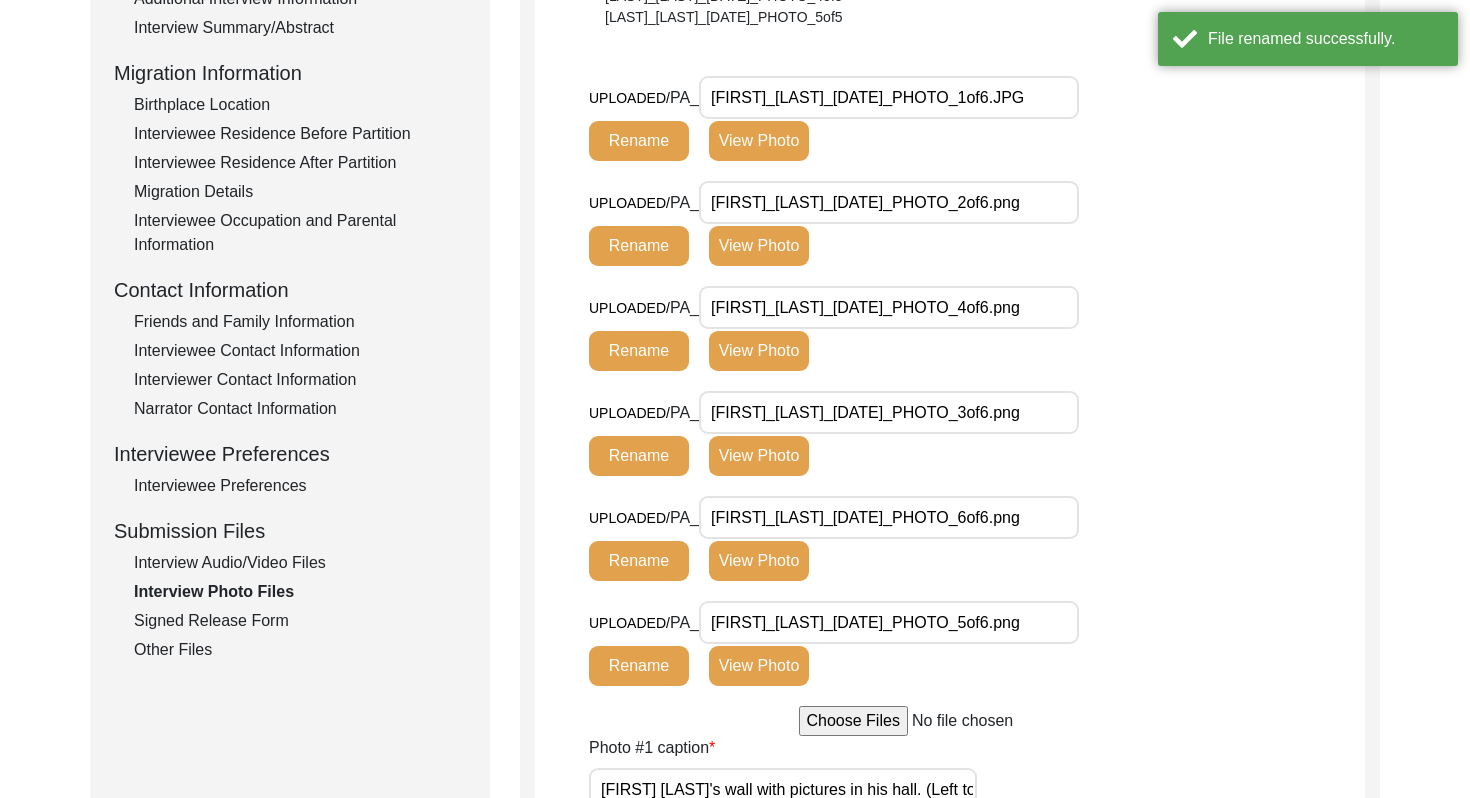 click on "[FIRST]_[LAST]_[DATE]_PHOTO_6of6.png" at bounding box center [889, 517] 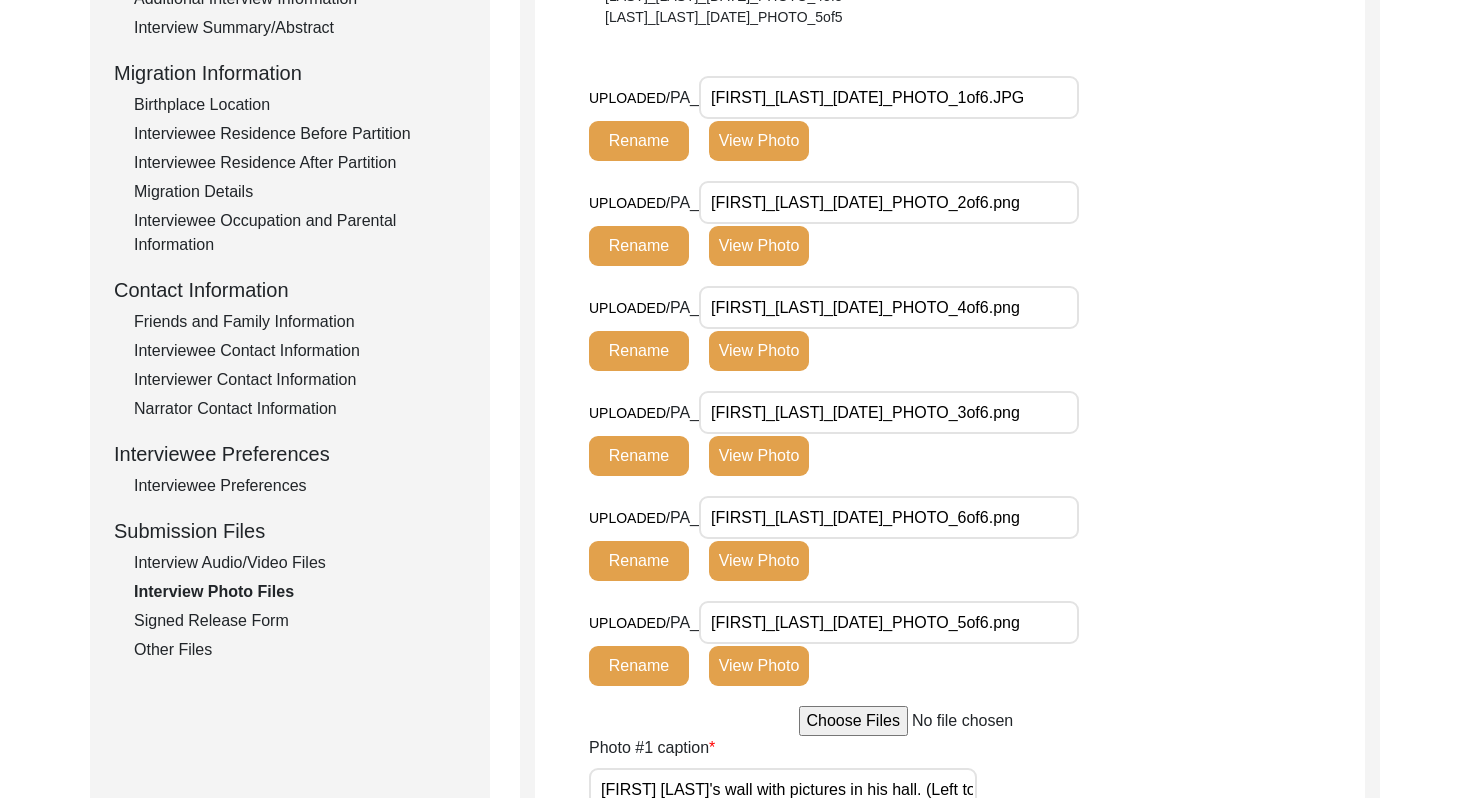 click on "[FIRST]_[LAST]_[DATE]_PHOTO_6of6.png" at bounding box center (889, 517) 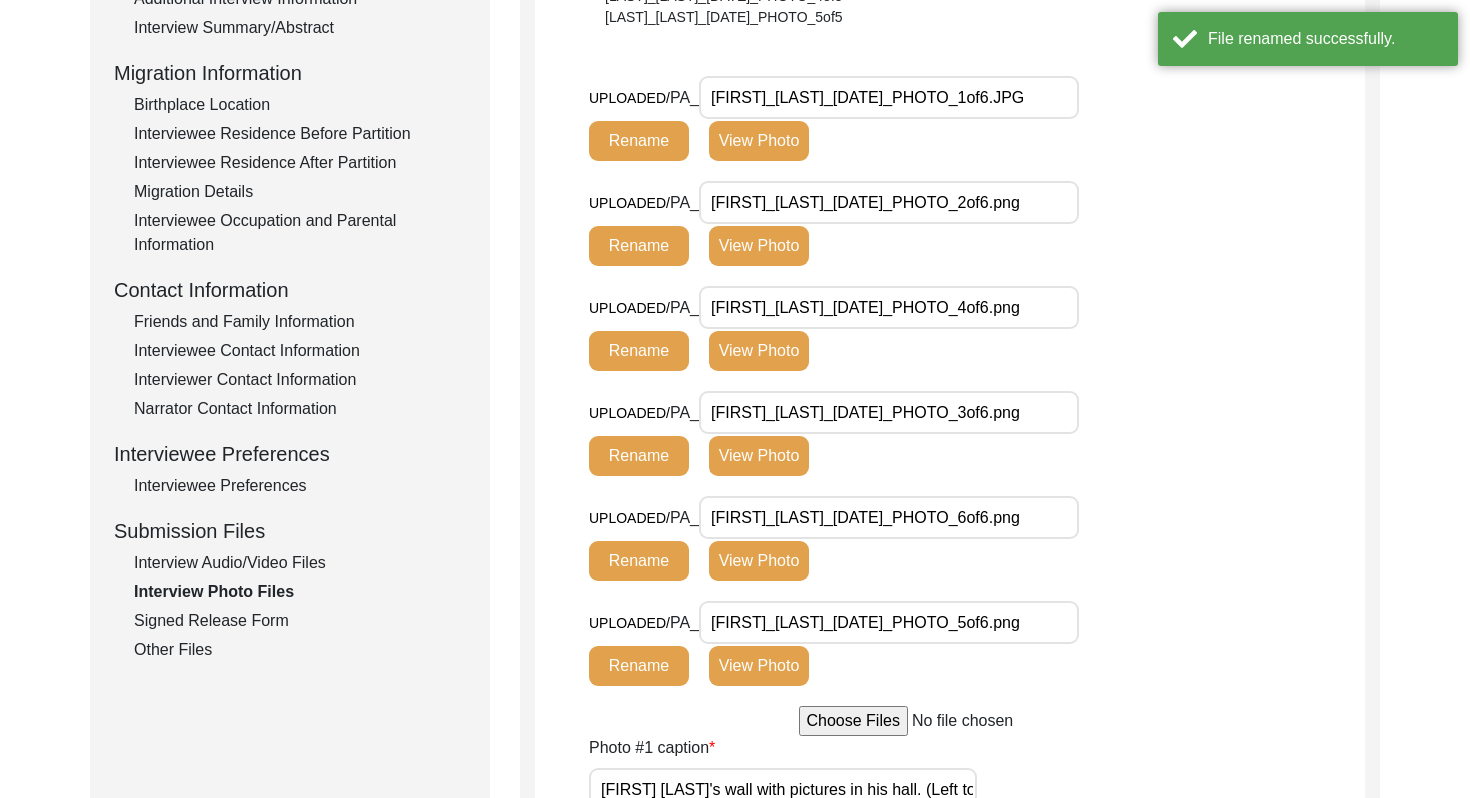 click on "[FIRST]_[LAST]_[DATE]_PHOTO_5of6.png" at bounding box center [889, 622] 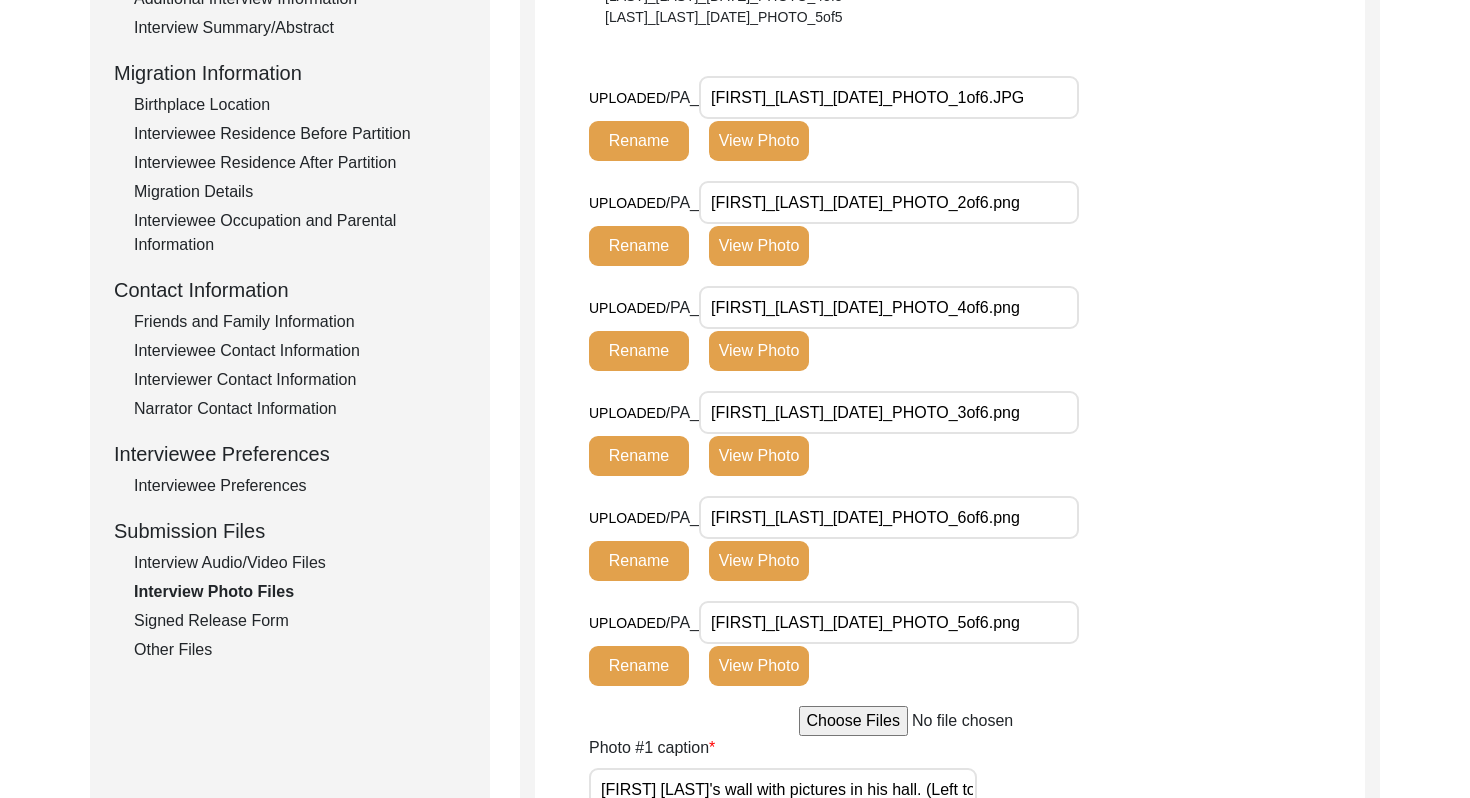 click on "[FIRST]_[LAST]_[DATE]_PHOTO_5of6.png" at bounding box center (889, 622) 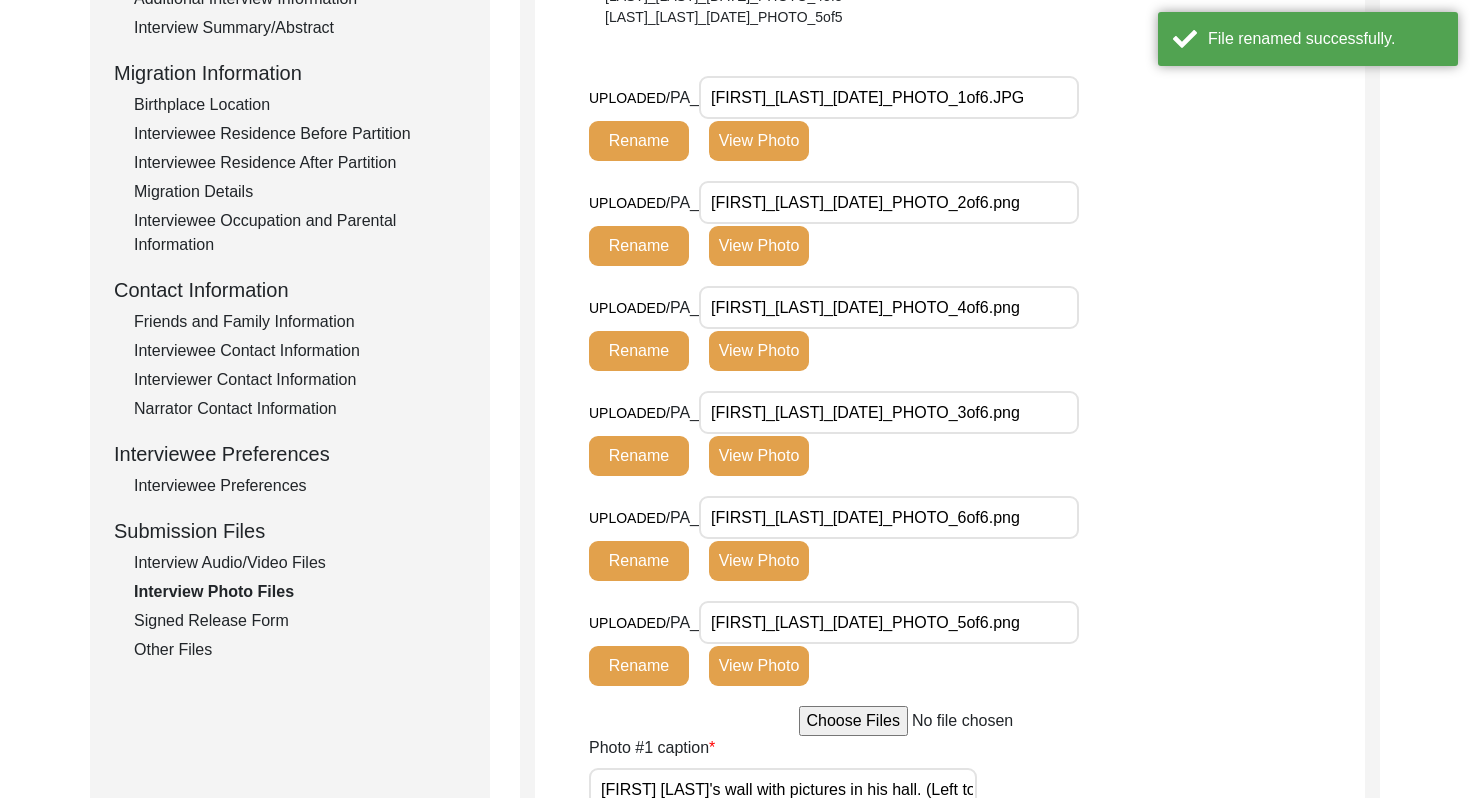 click on "[FIRST]_[LAST]_[DATE]_PHOTO_1of6.JPG" at bounding box center (889, 97) 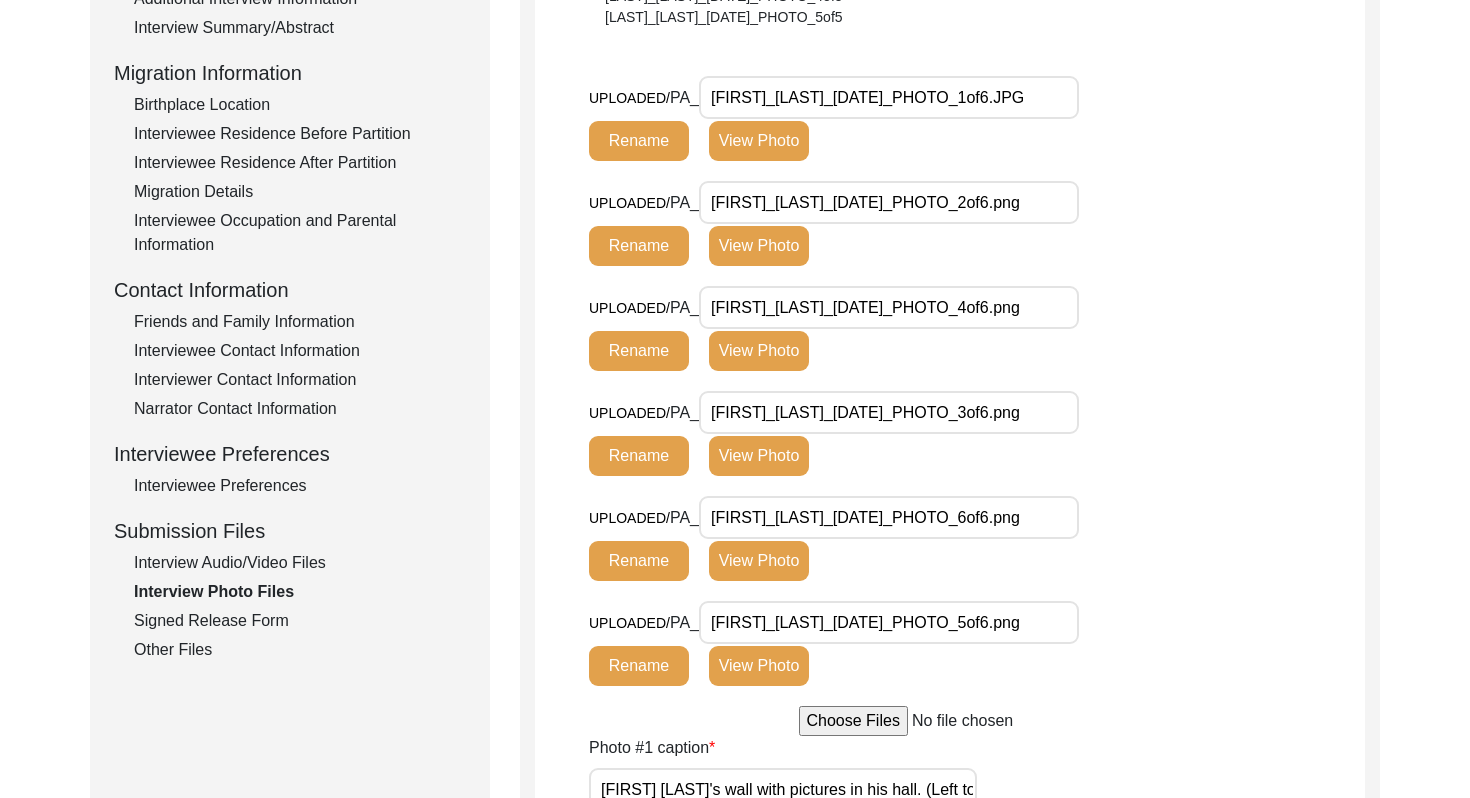 scroll, scrollTop: 0, scrollLeft: 11, axis: horizontal 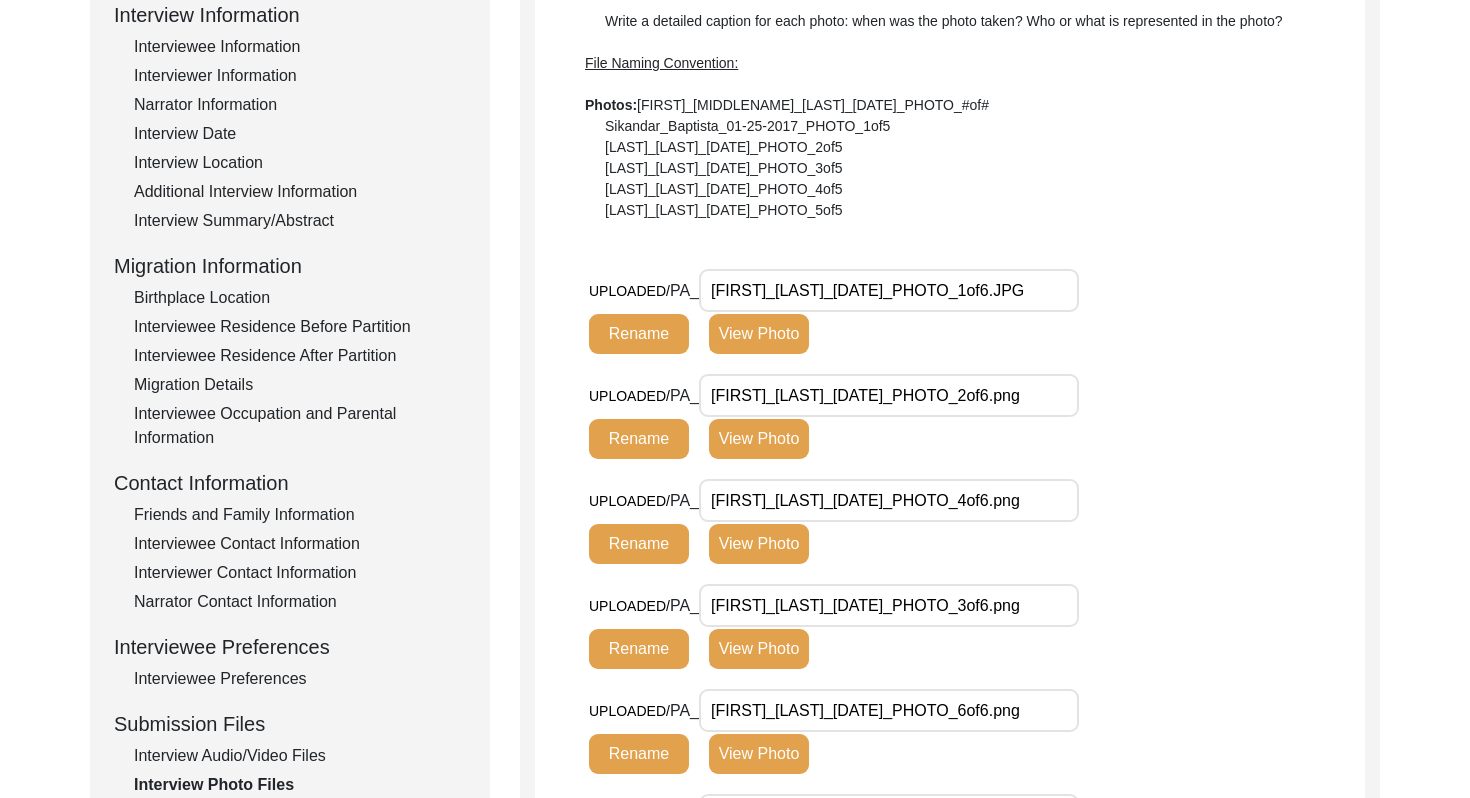 click on "[FIRST]_[LAST]_[DATE]_PHOTO_2of6.png" at bounding box center [889, 395] 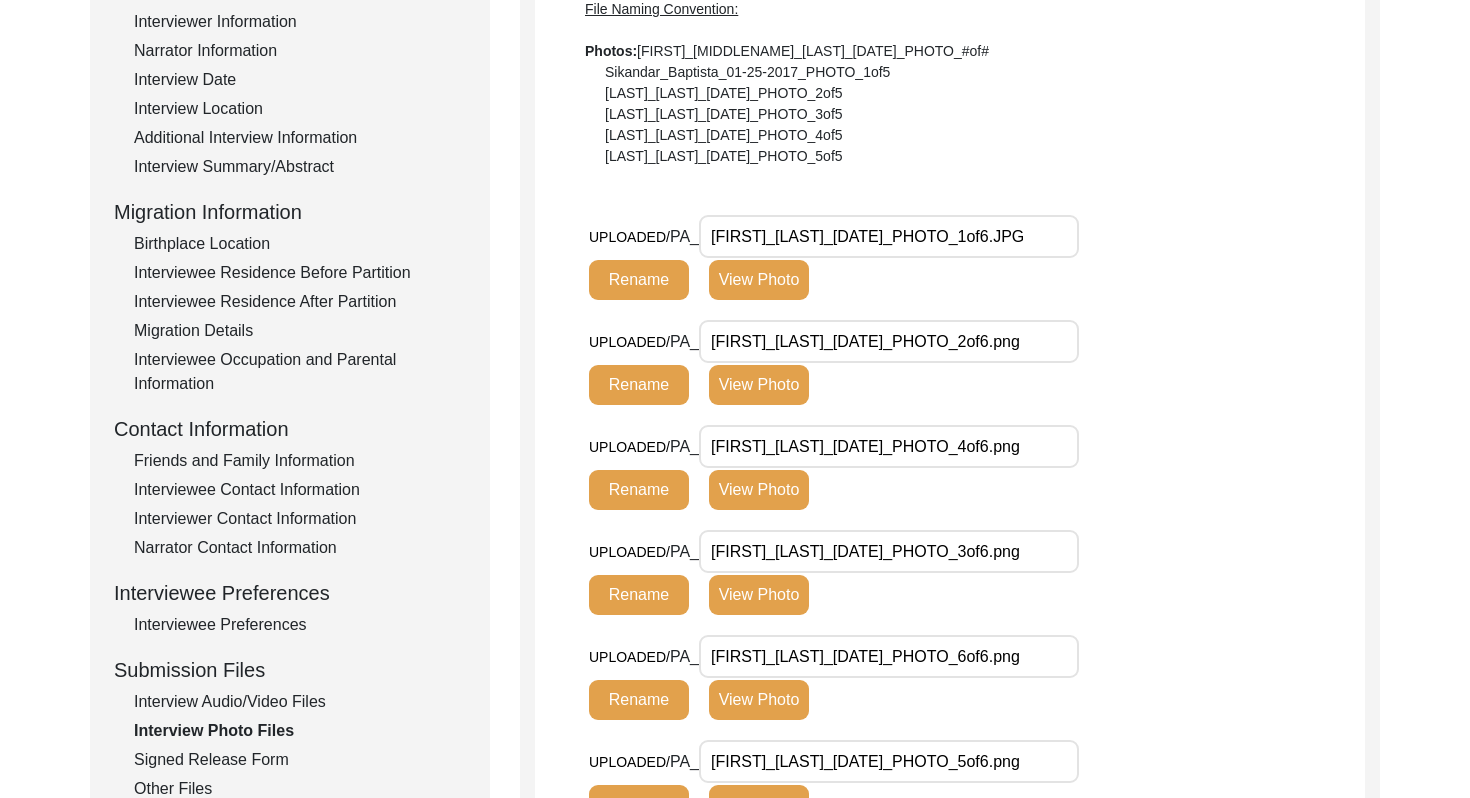 scroll, scrollTop: 304, scrollLeft: 0, axis: vertical 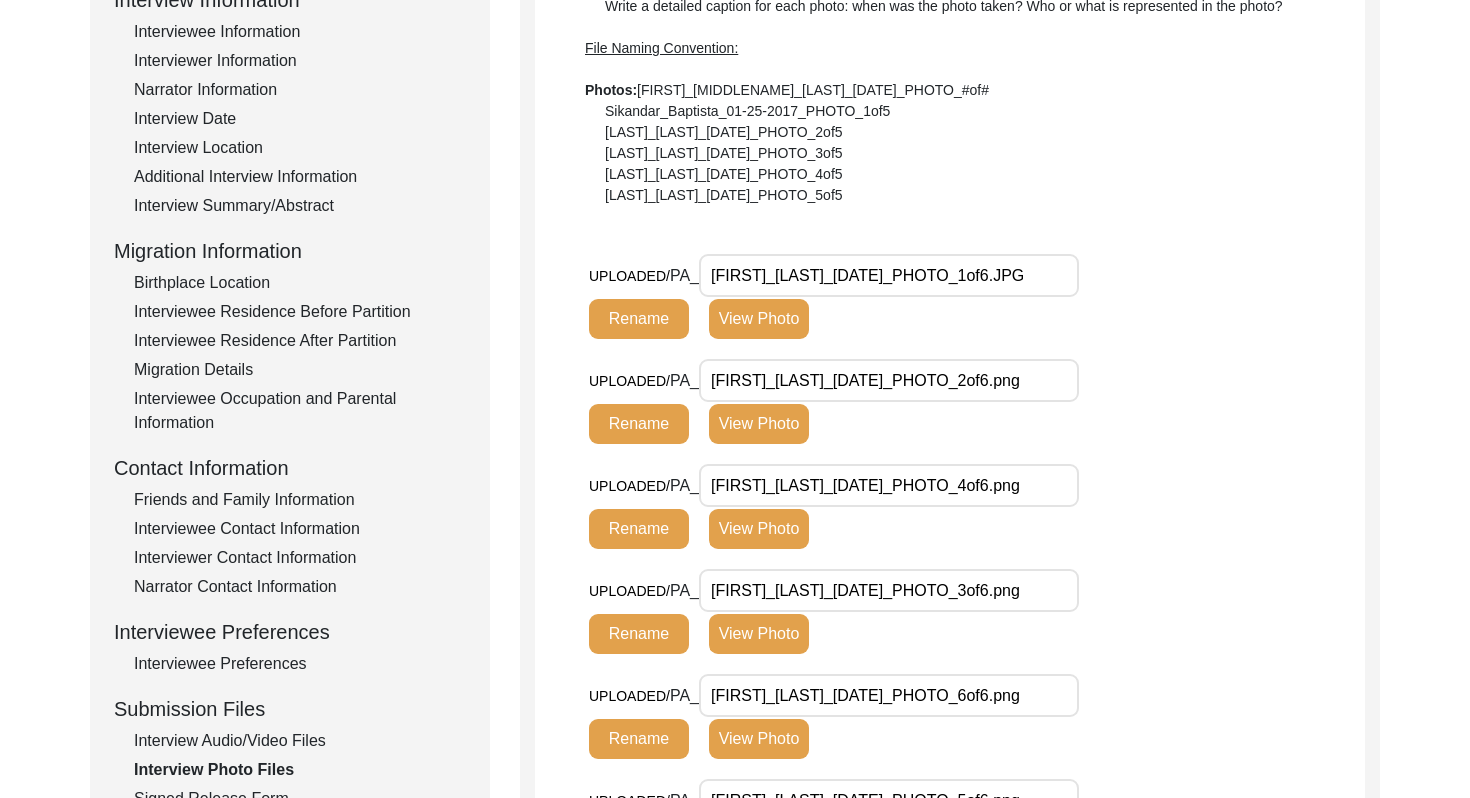 click on "View Photo" 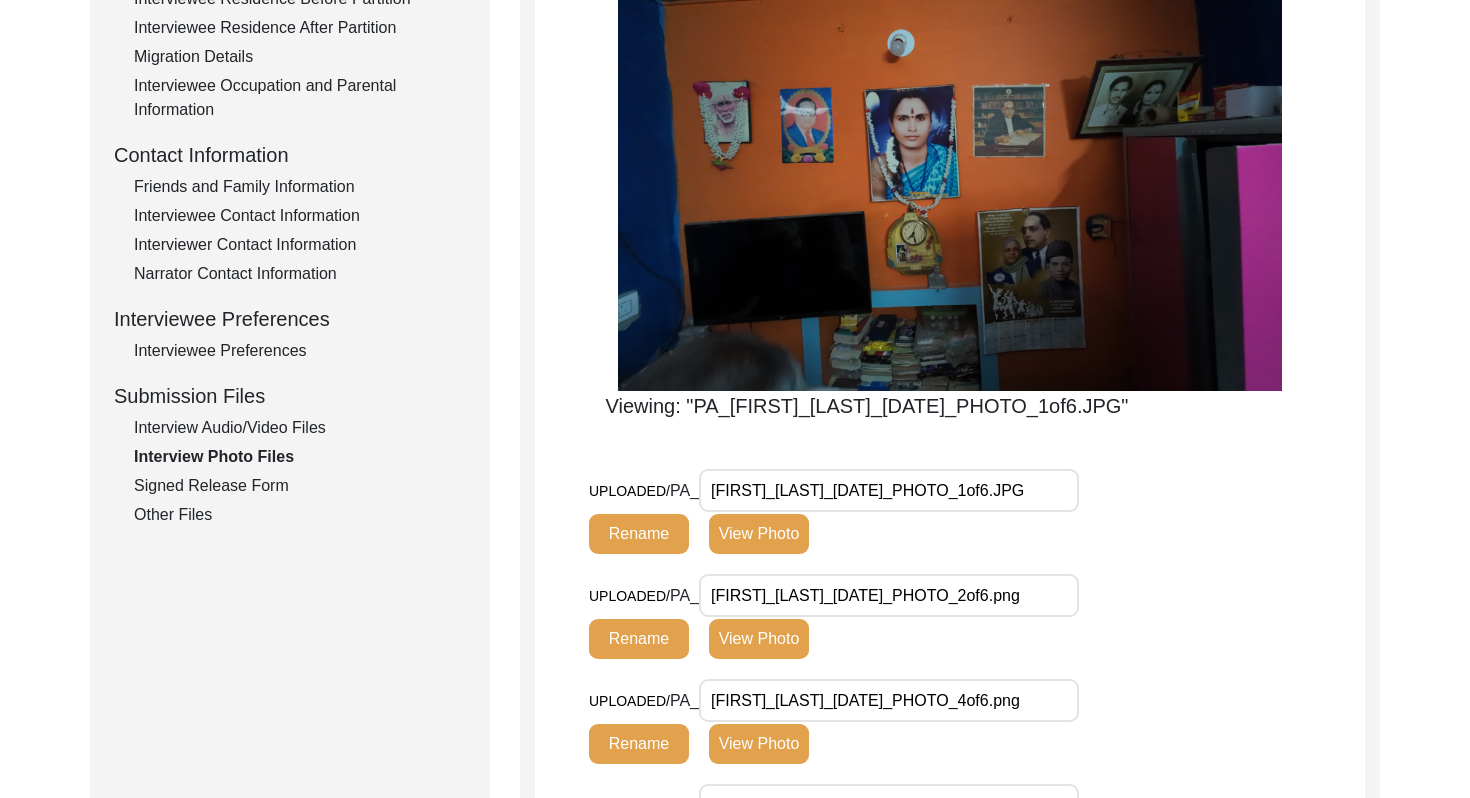 scroll, scrollTop: 620, scrollLeft: 0, axis: vertical 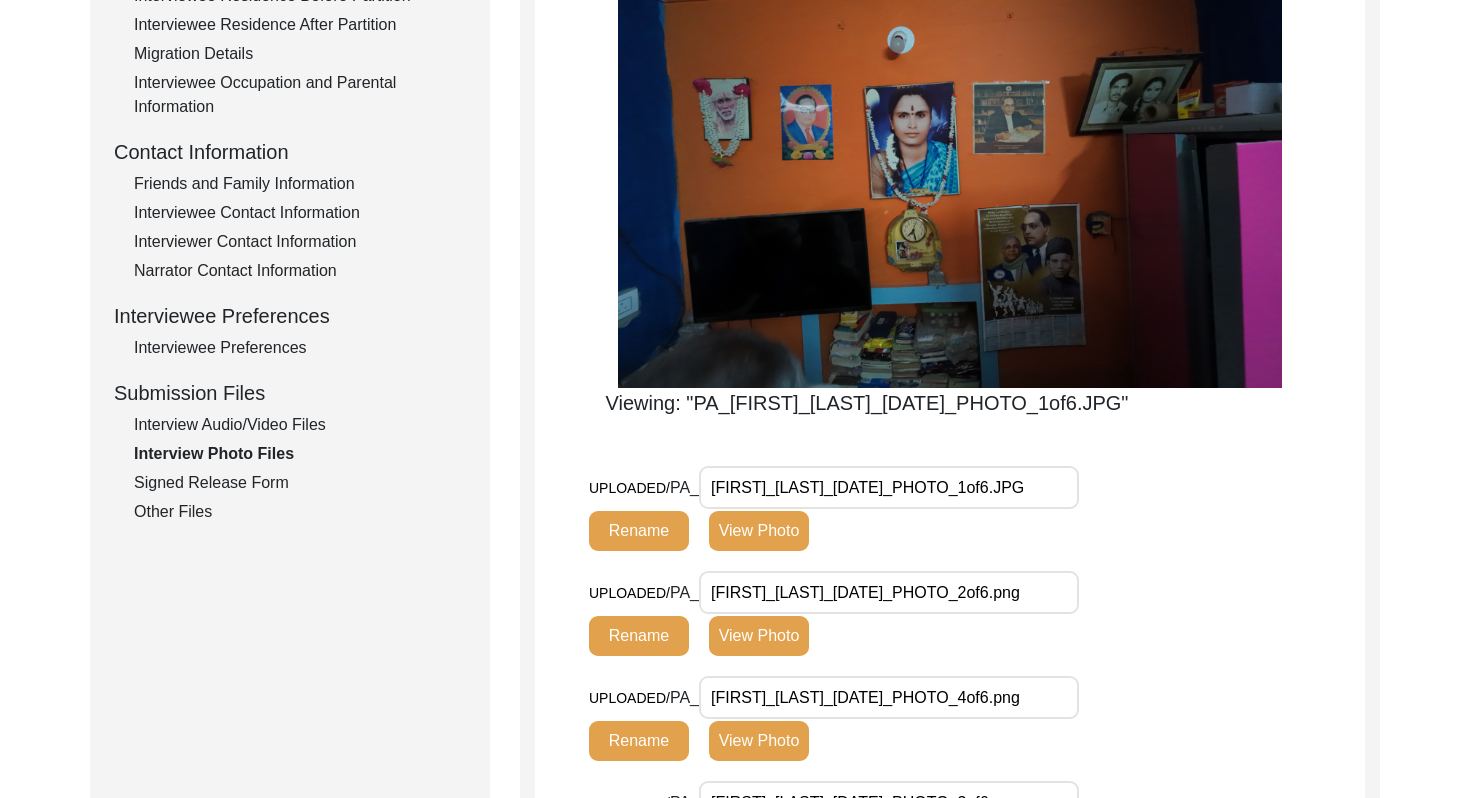 click on "View Photo" 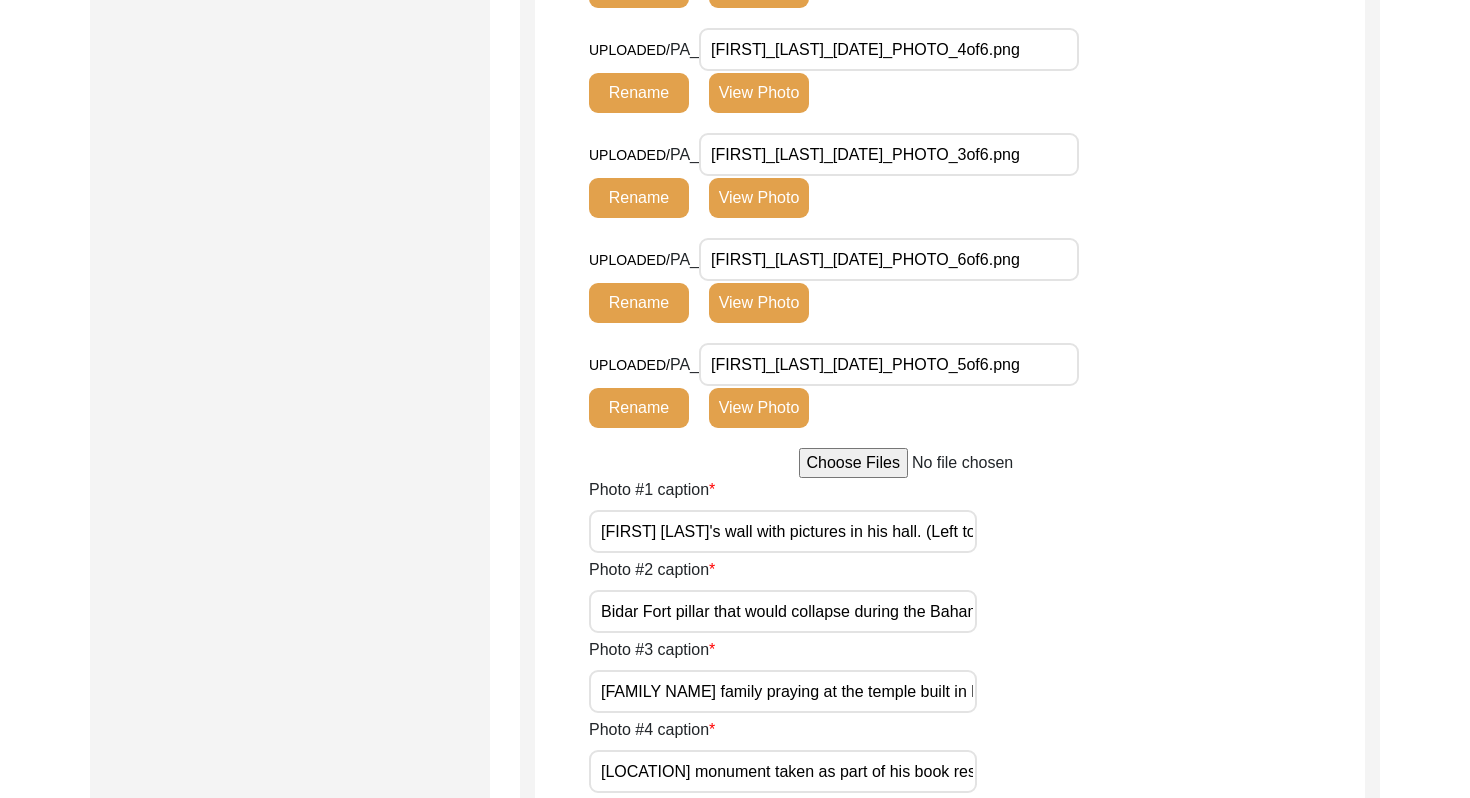 scroll, scrollTop: 1490, scrollLeft: 0, axis: vertical 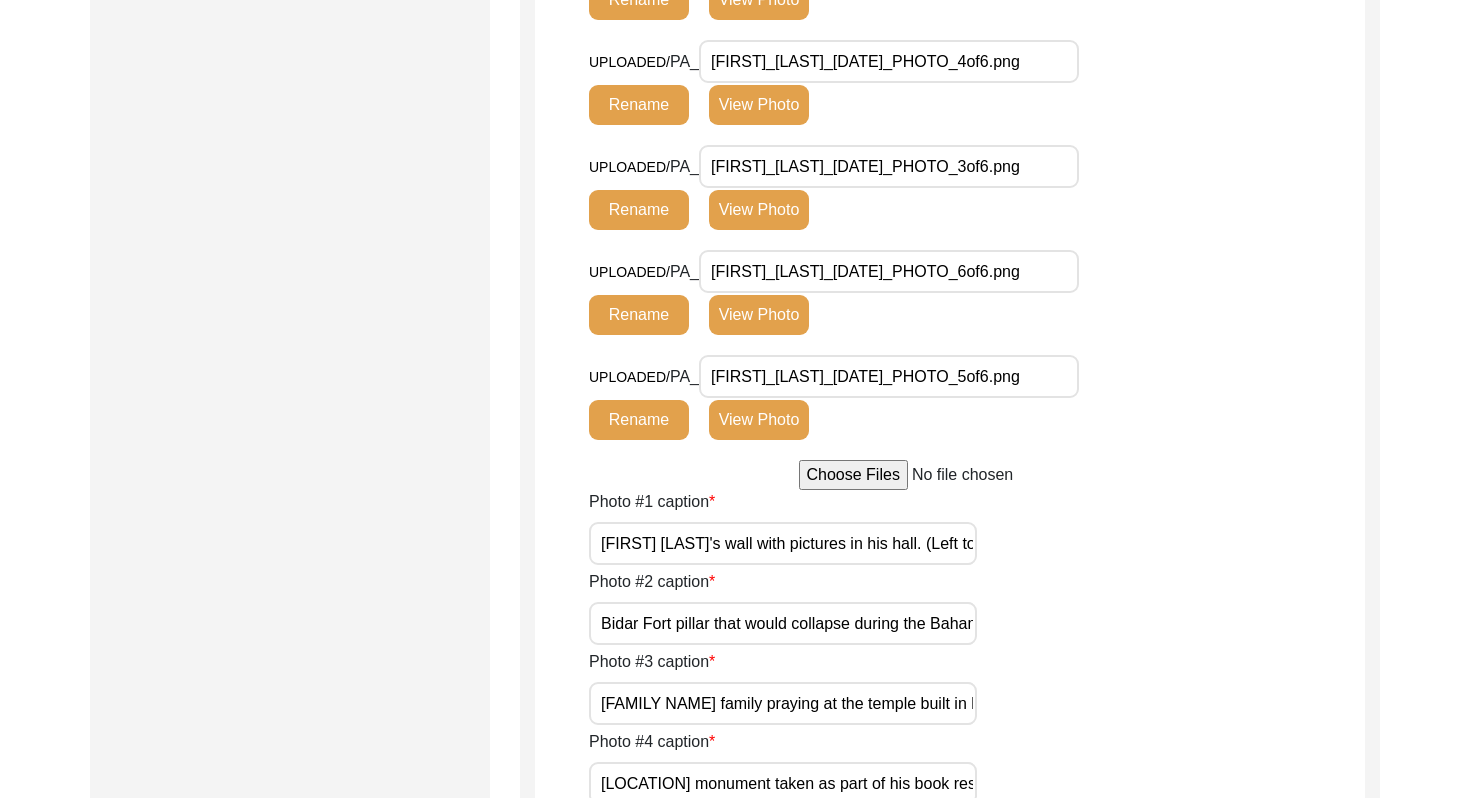 click on "Bidar Fort pillar that would collapse during the Bahamani reign." at bounding box center [783, 623] 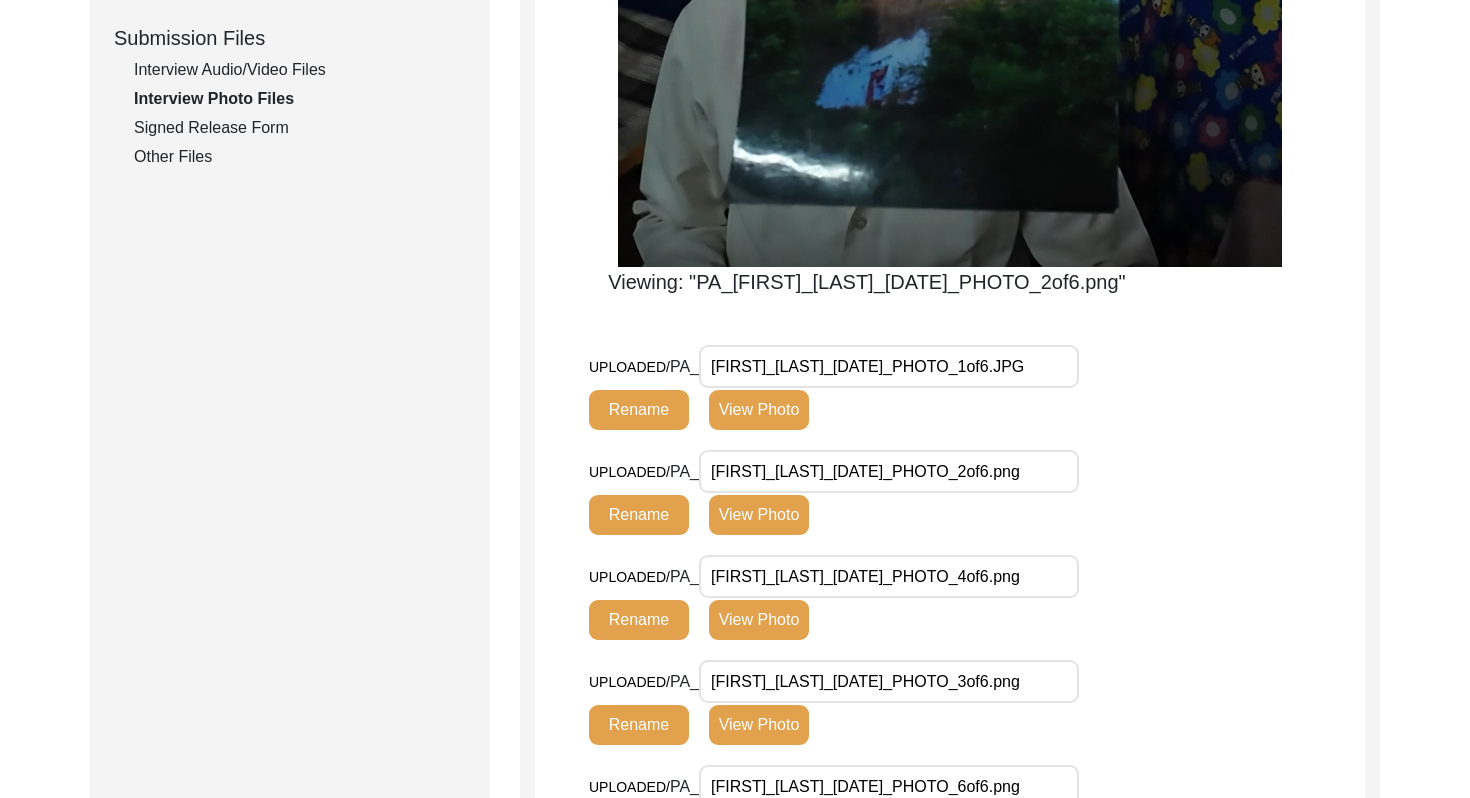 scroll, scrollTop: 909, scrollLeft: 0, axis: vertical 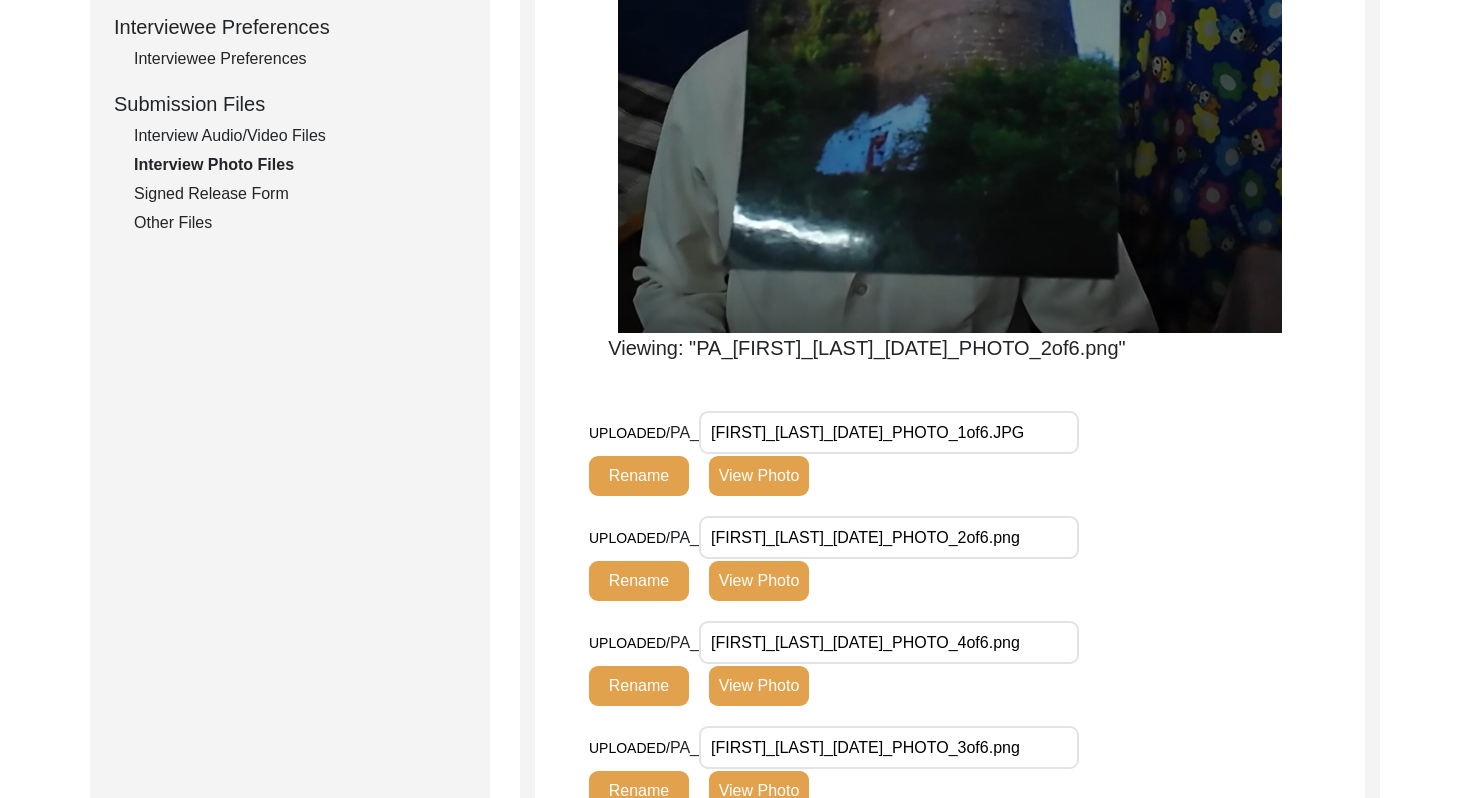 click on "View Photo" 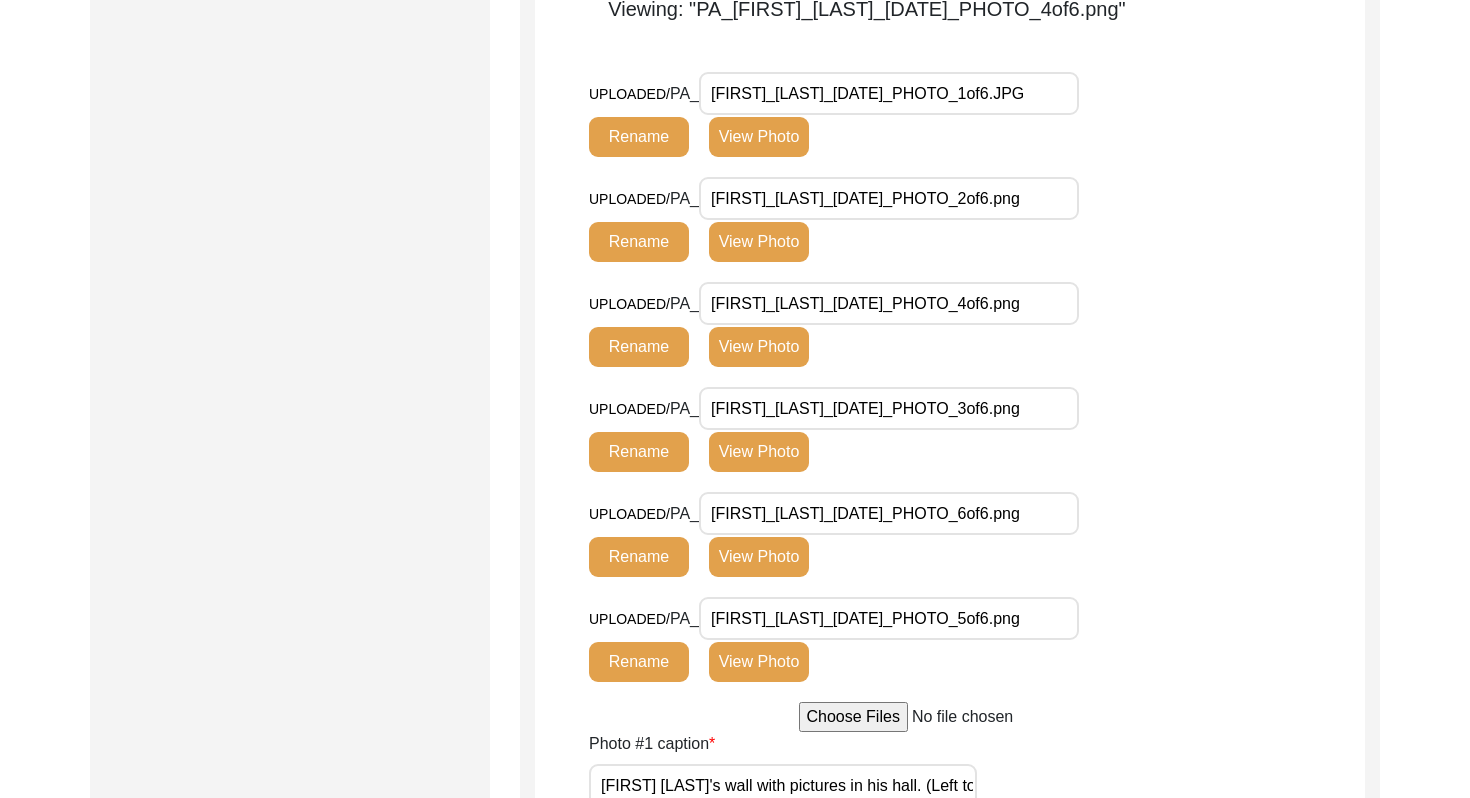 scroll, scrollTop: 1282, scrollLeft: 0, axis: vertical 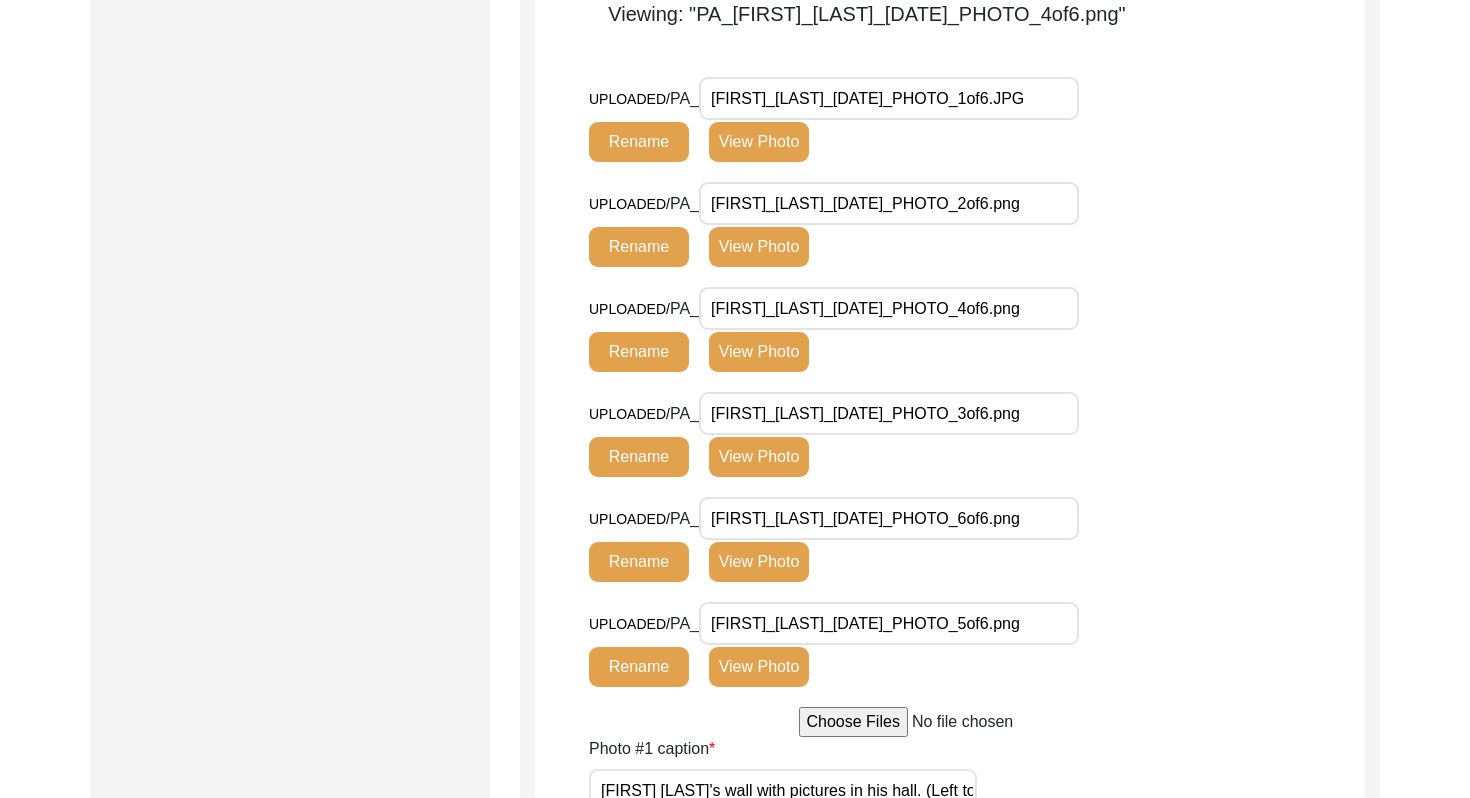 click on "View Photo" 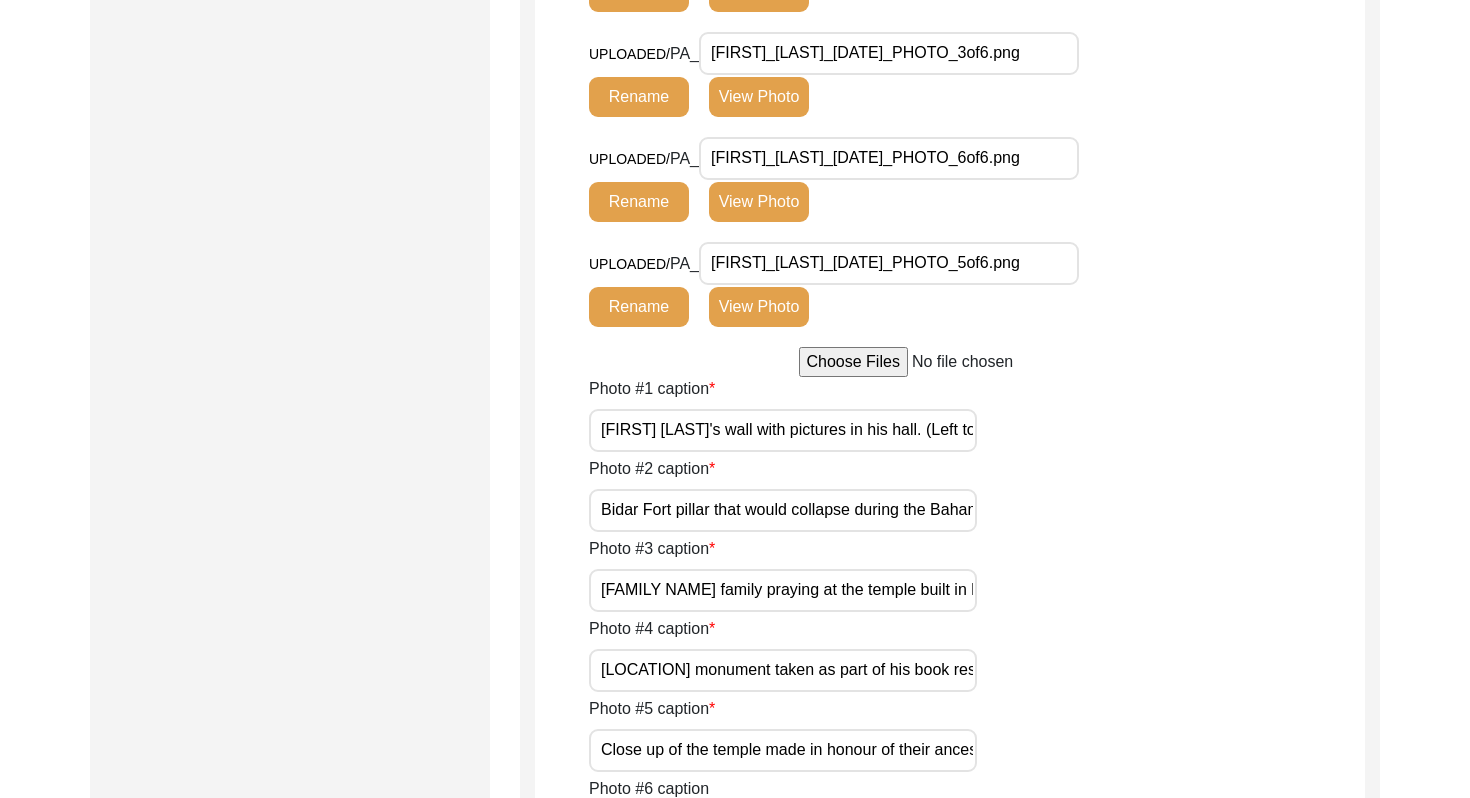 scroll, scrollTop: 1677, scrollLeft: 0, axis: vertical 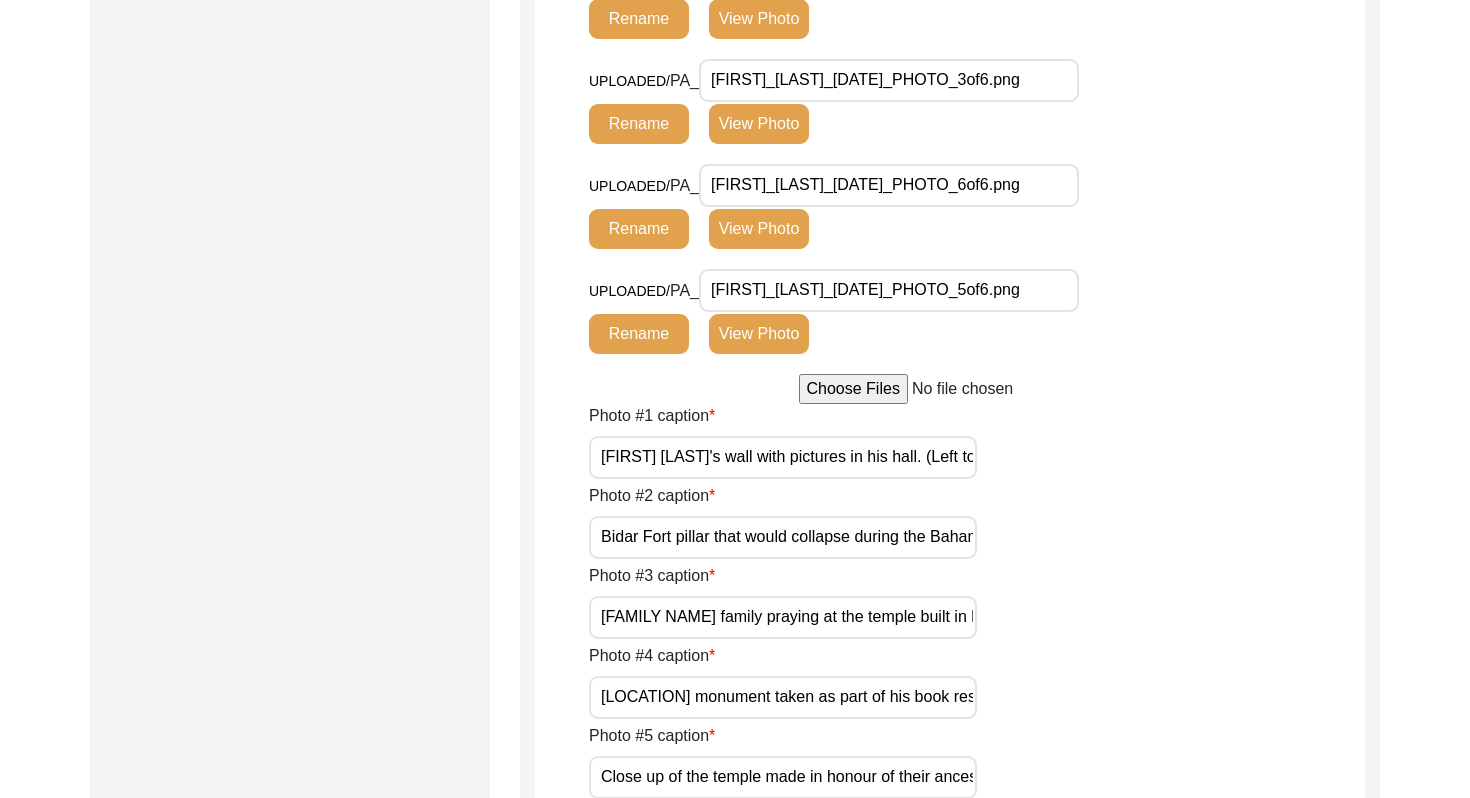 click on "View Photo" 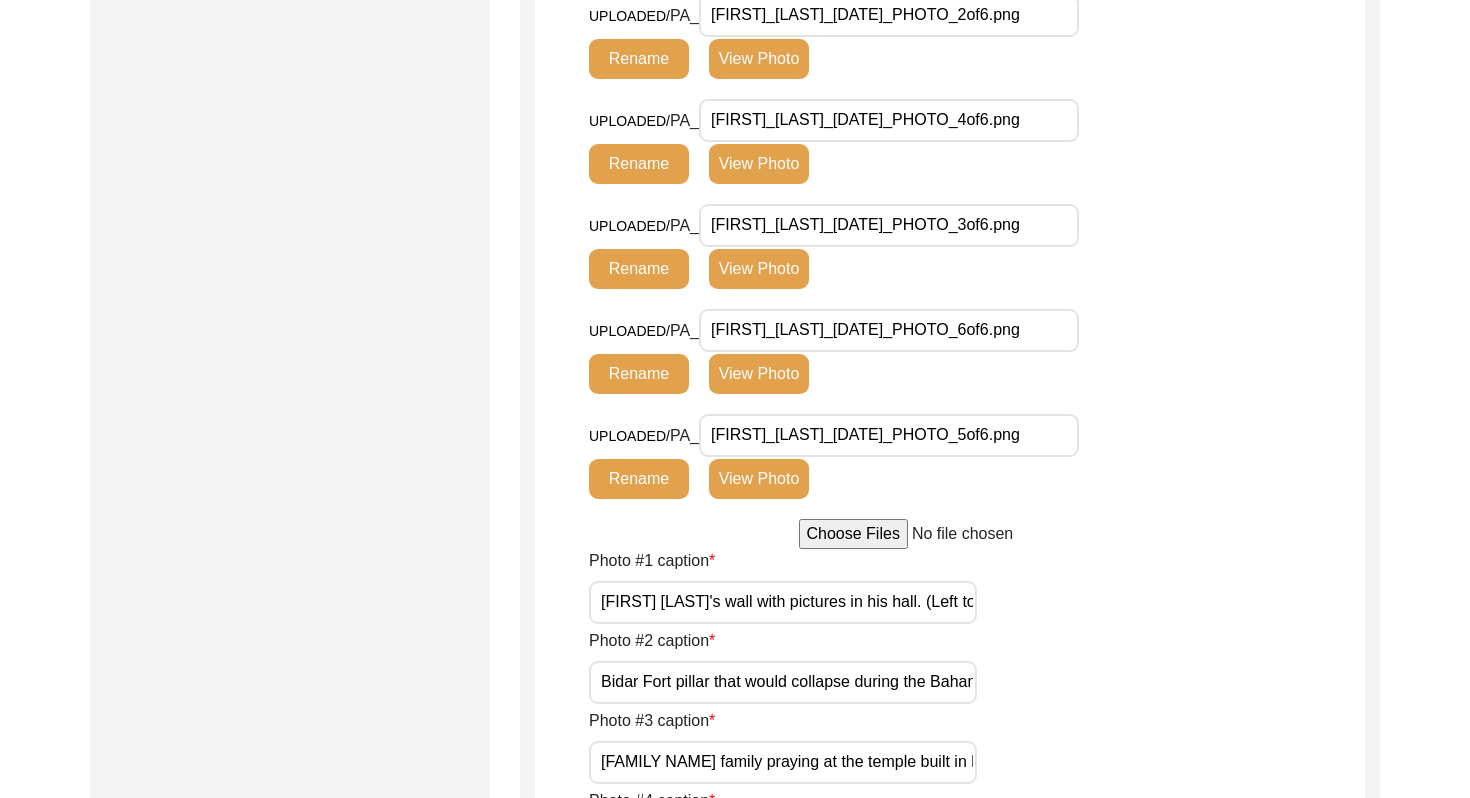 click on "View Photo" 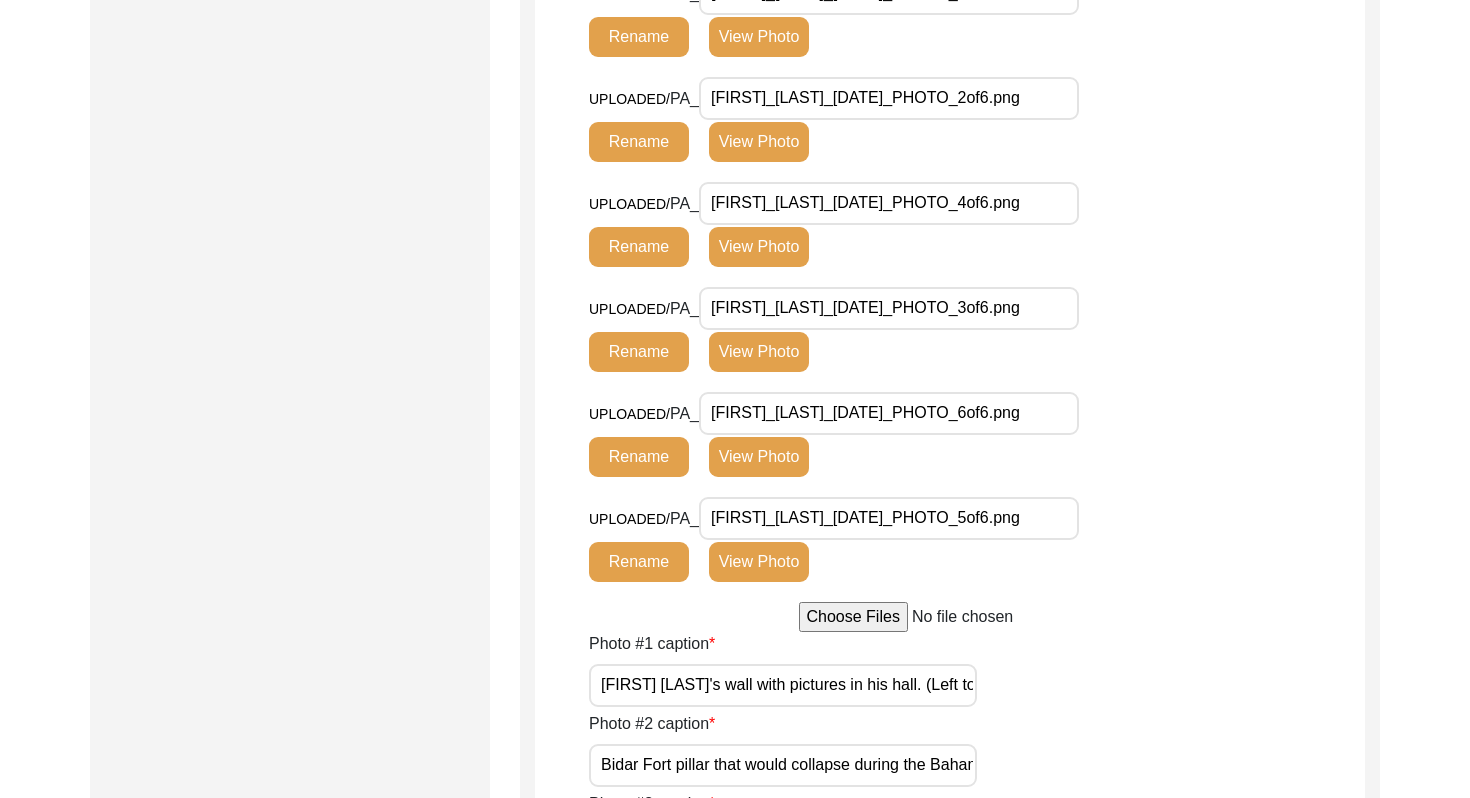 scroll, scrollTop: 1284, scrollLeft: 0, axis: vertical 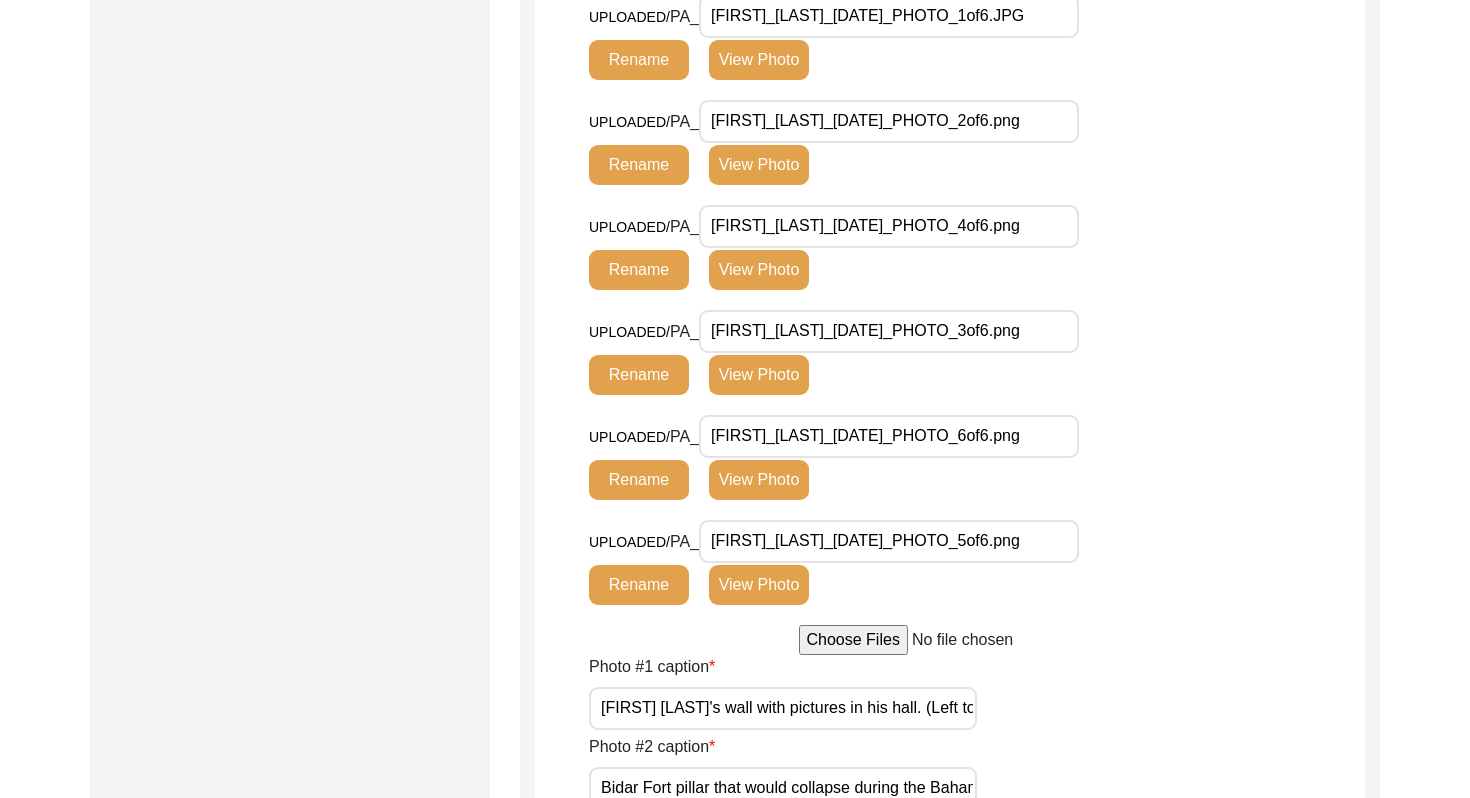 click on "View Photo" 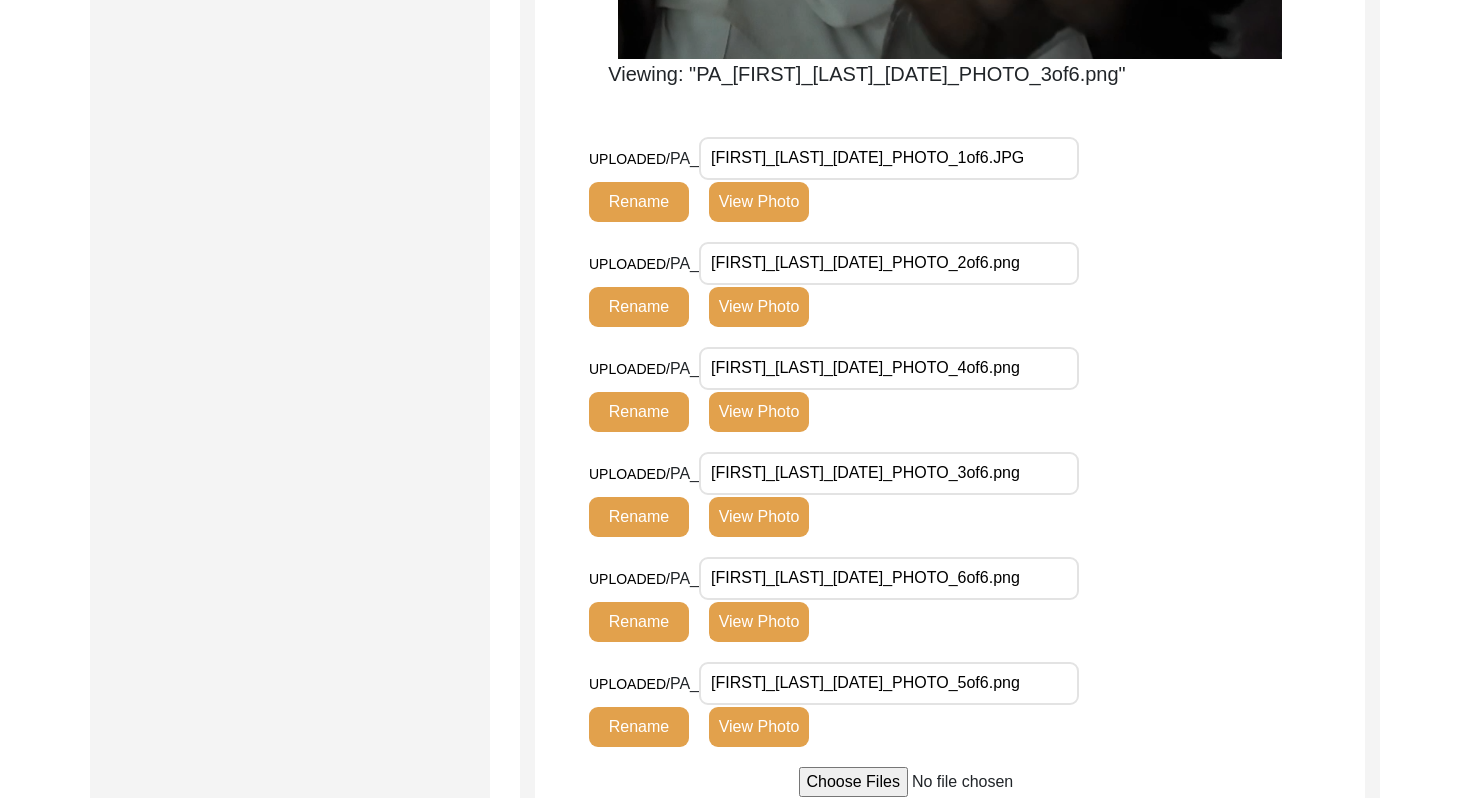 click on "[FIRST]_[LAST]_[DATE]_PHOTO_4of6.png" at bounding box center (889, 368) 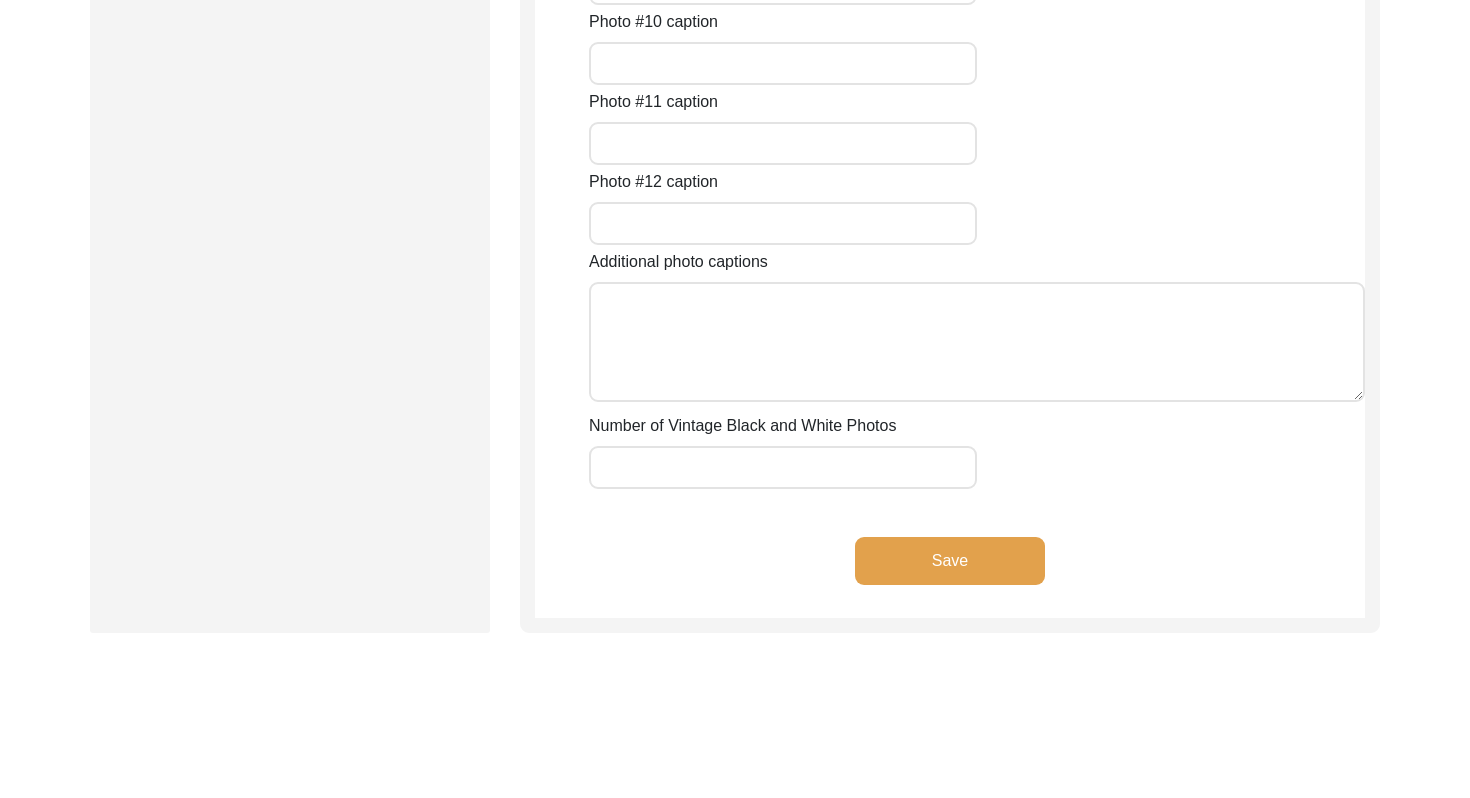 scroll, scrollTop: 2911, scrollLeft: 0, axis: vertical 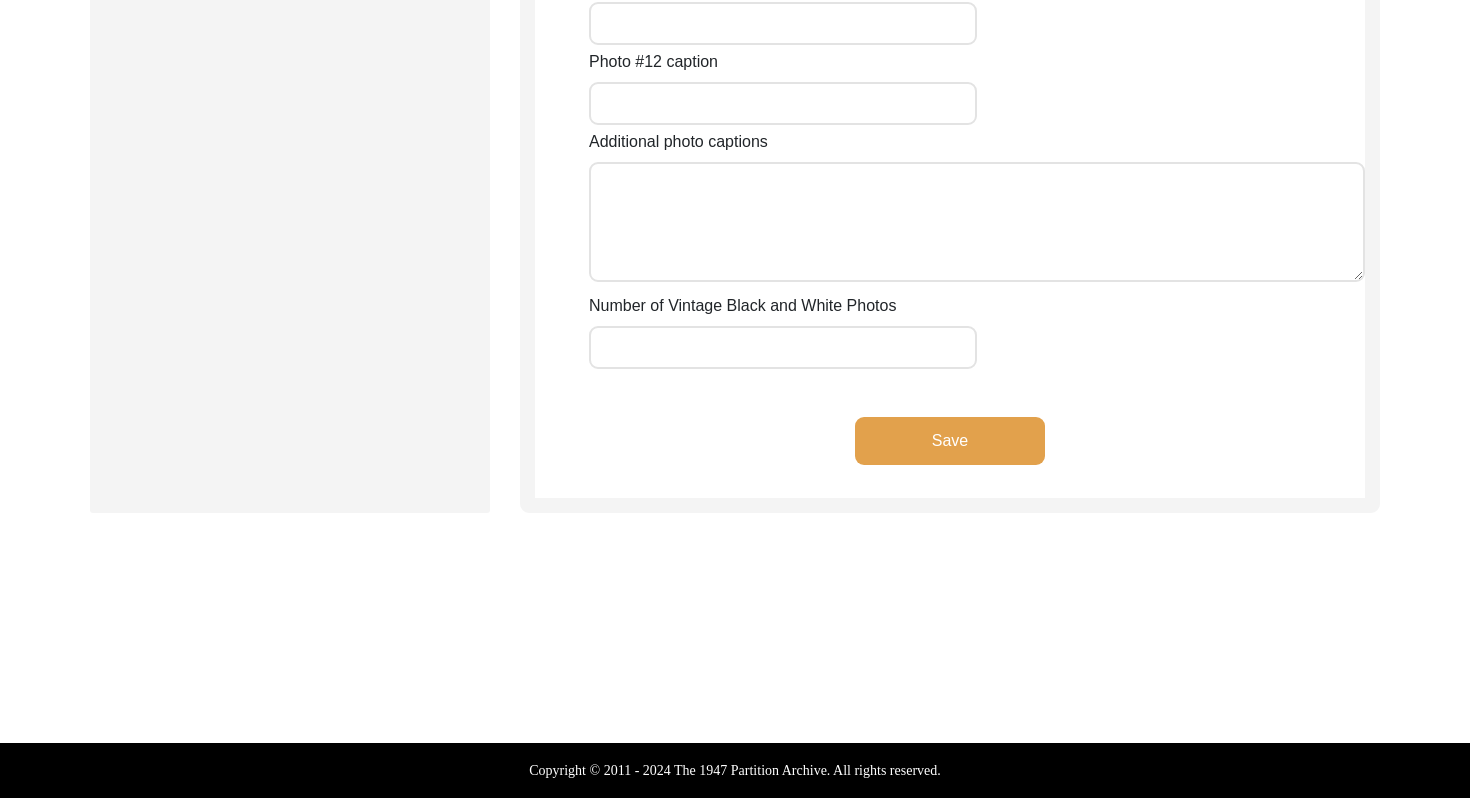 click on "Number of Vintage Black and White Photos" at bounding box center (783, 347) 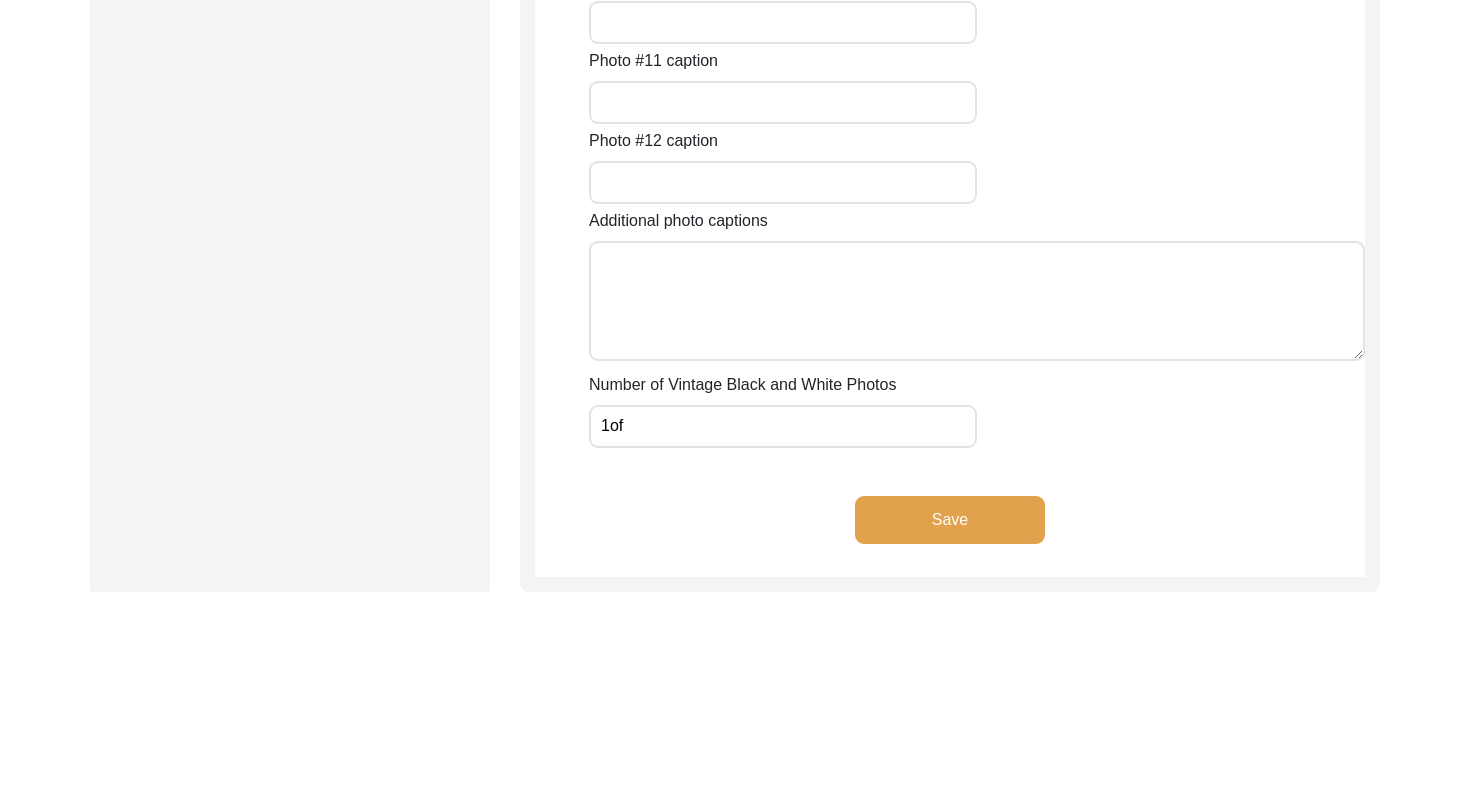 scroll, scrollTop: 2821, scrollLeft: 0, axis: vertical 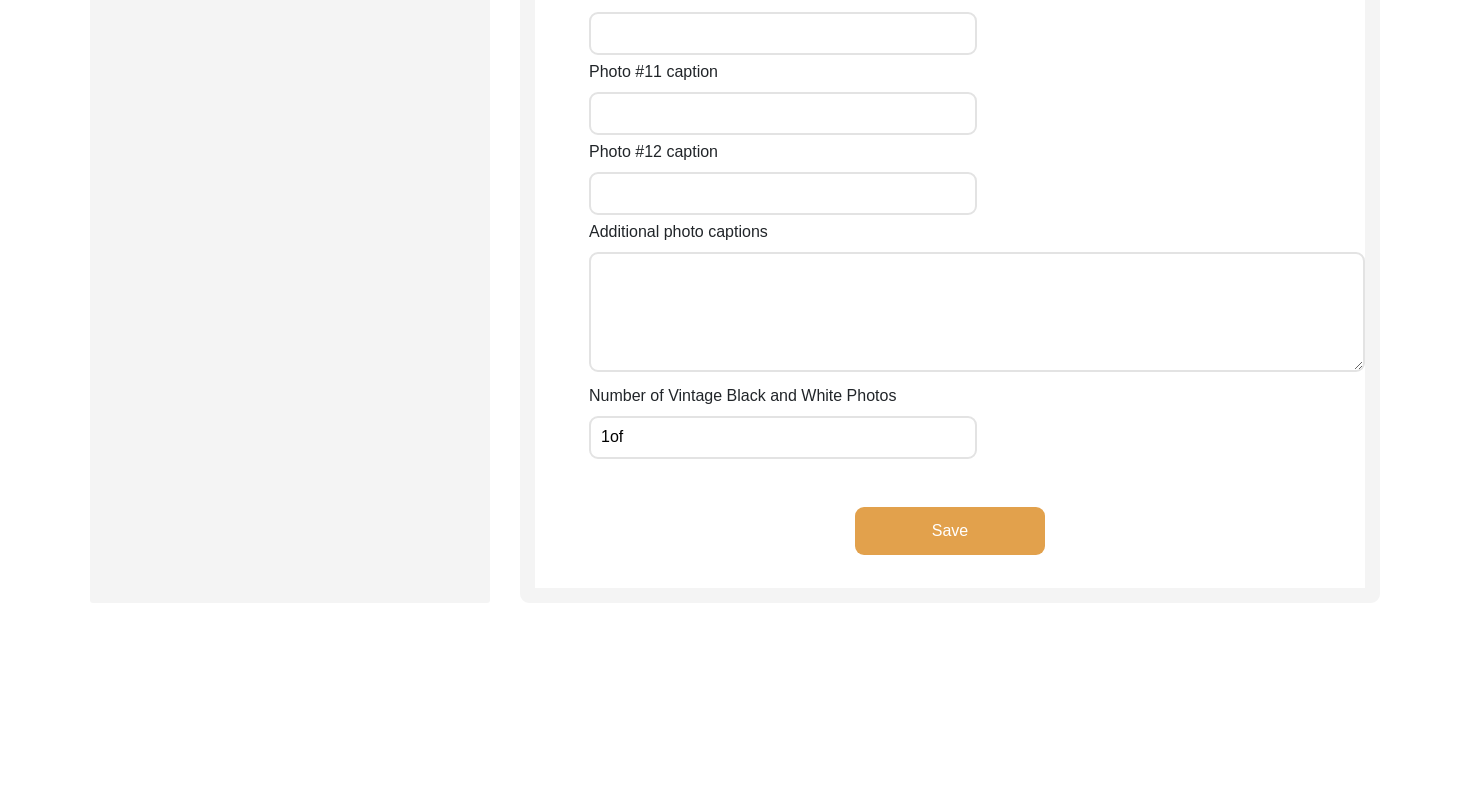 type on "1of6" 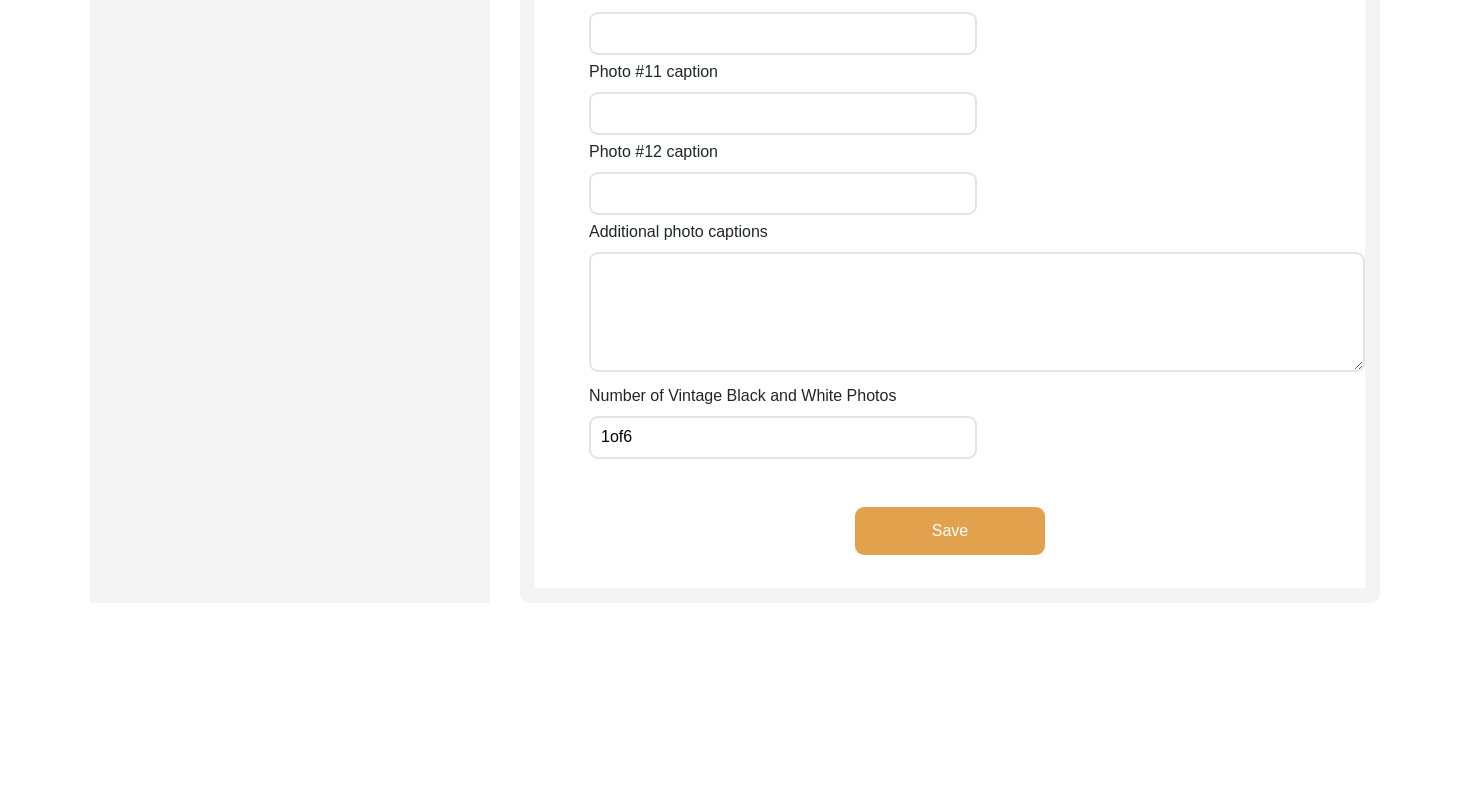 click on "1of6" at bounding box center (783, 437) 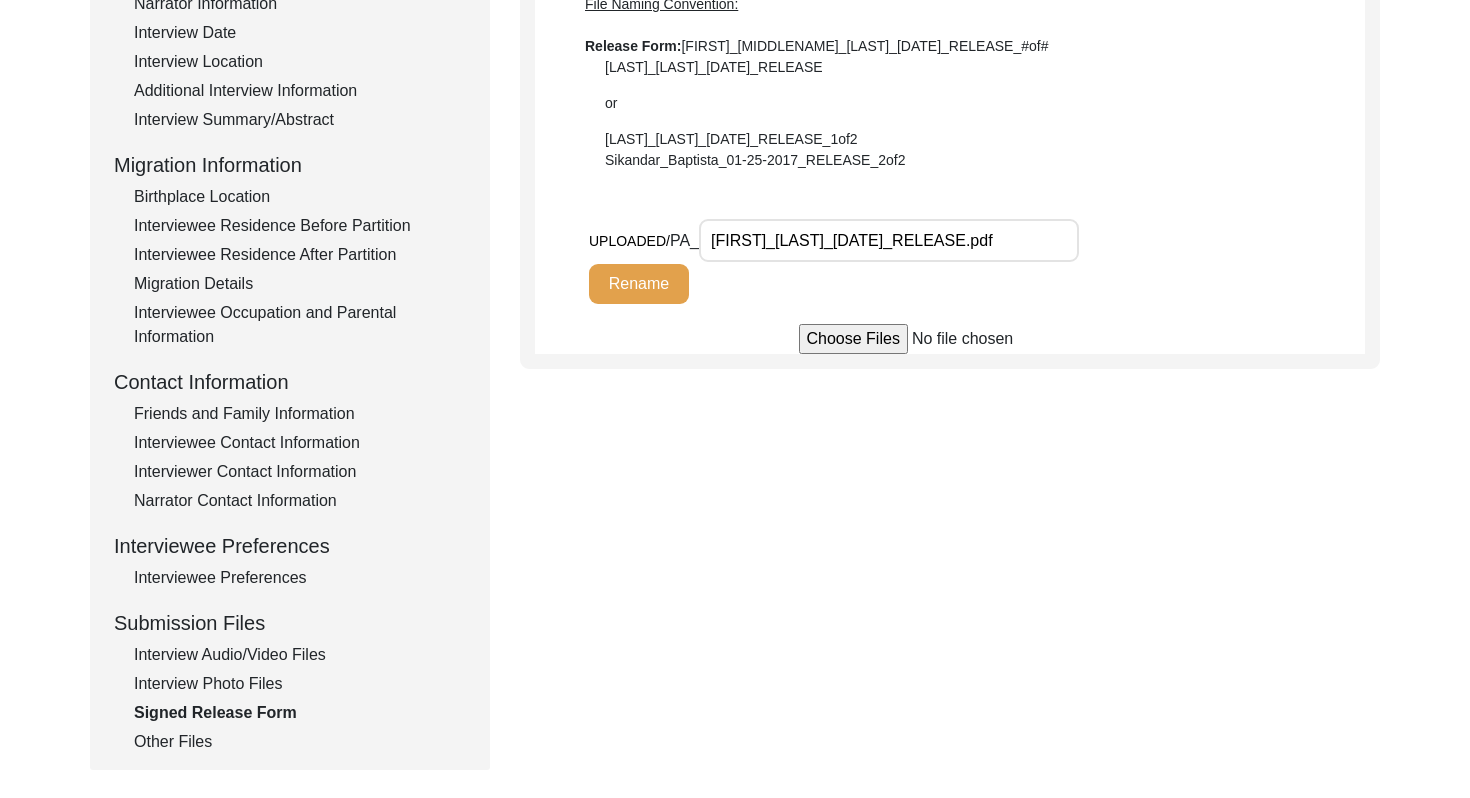 scroll, scrollTop: 297, scrollLeft: 0, axis: vertical 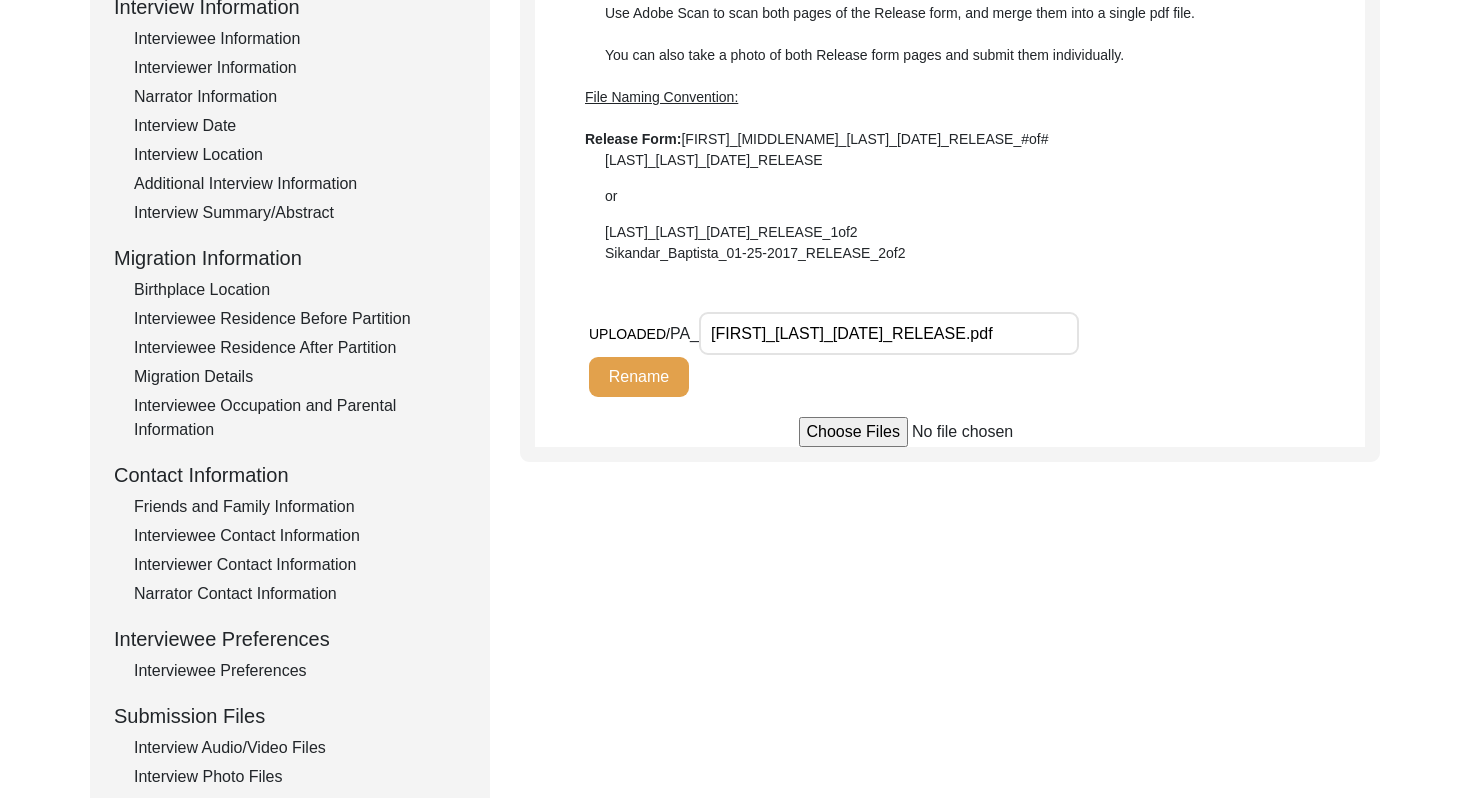 click on "[FIRST]_[LAST]_[DATE]_RELEASE.pdf" at bounding box center [889, 333] 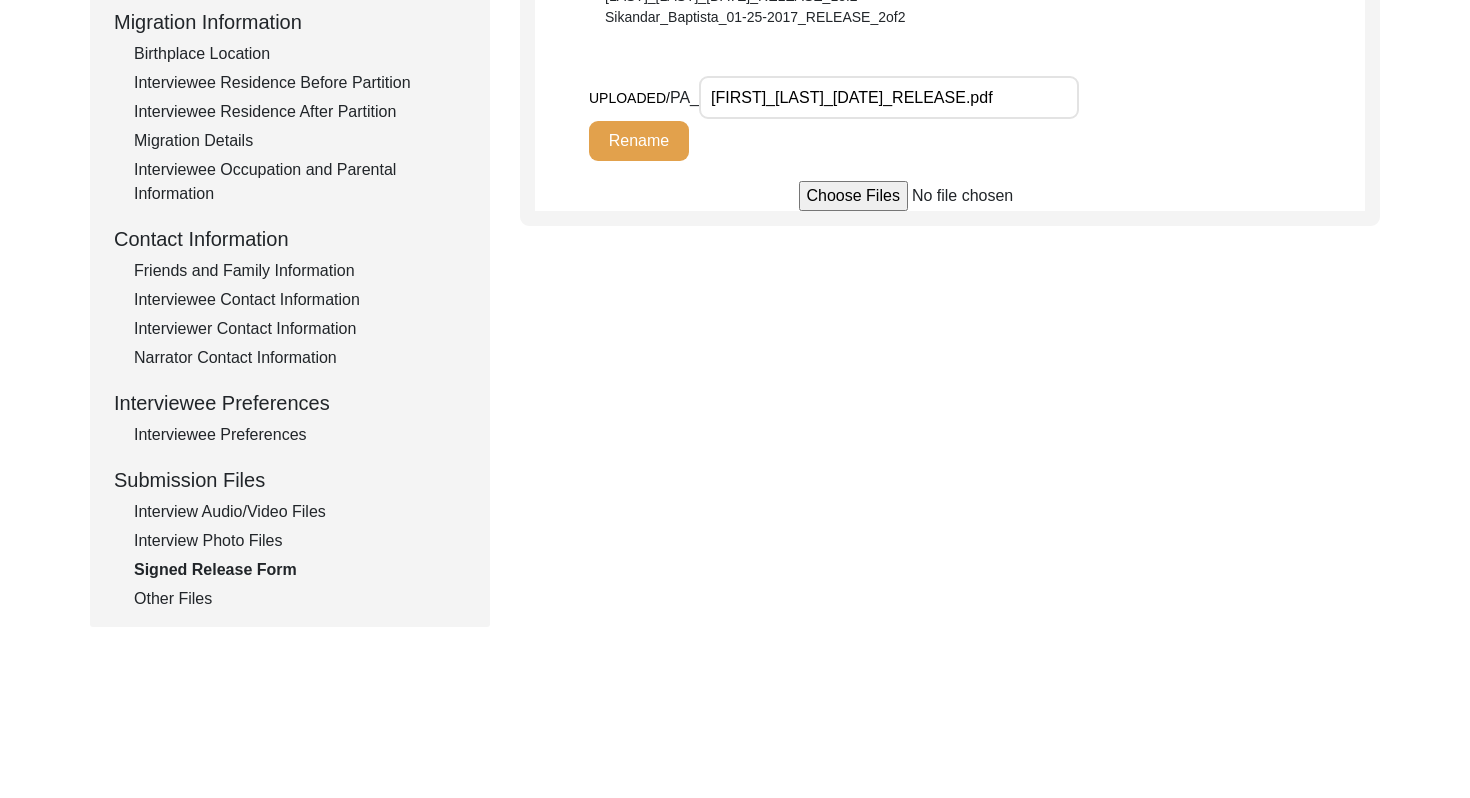 scroll, scrollTop: 536, scrollLeft: 0, axis: vertical 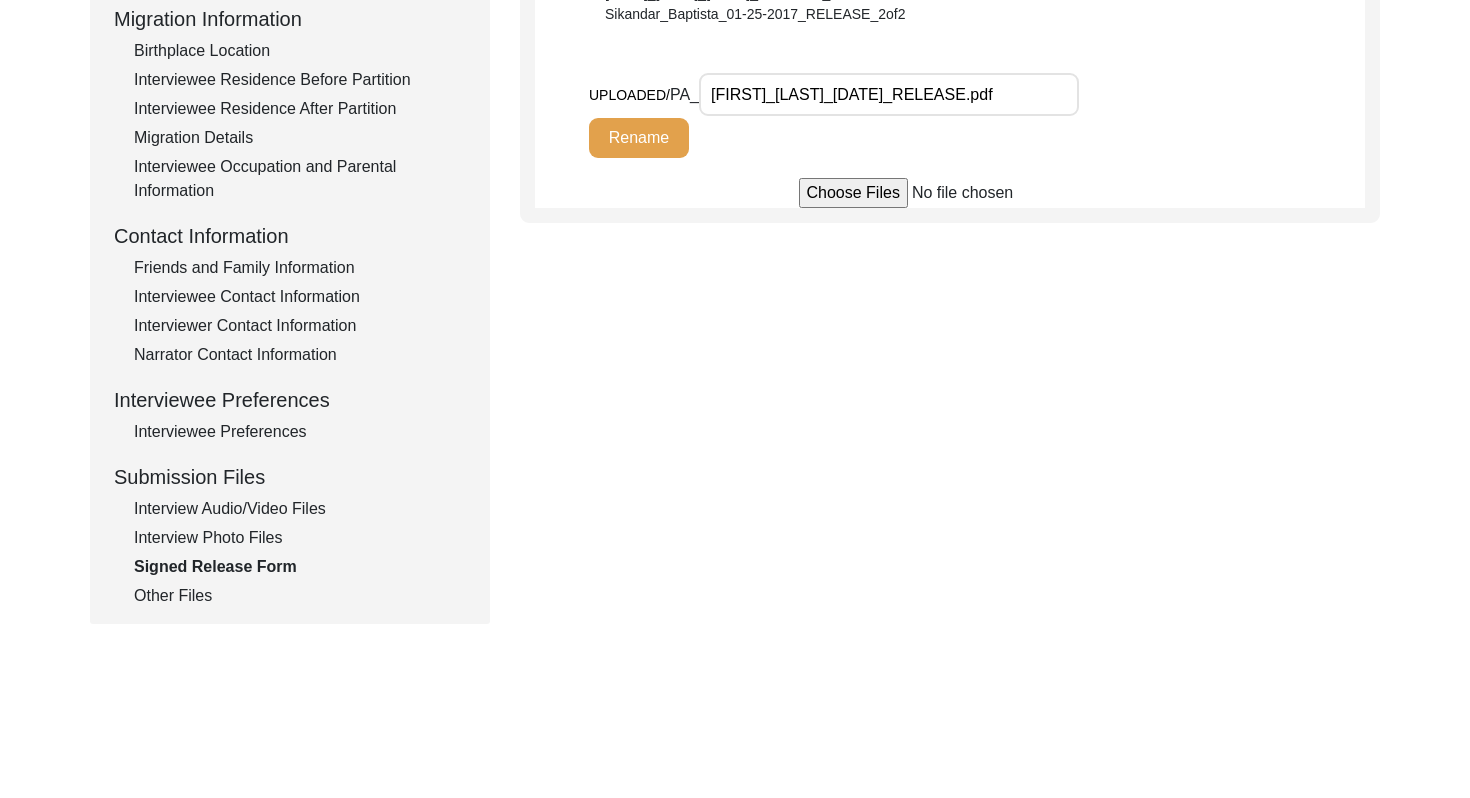 click on "Other Files" 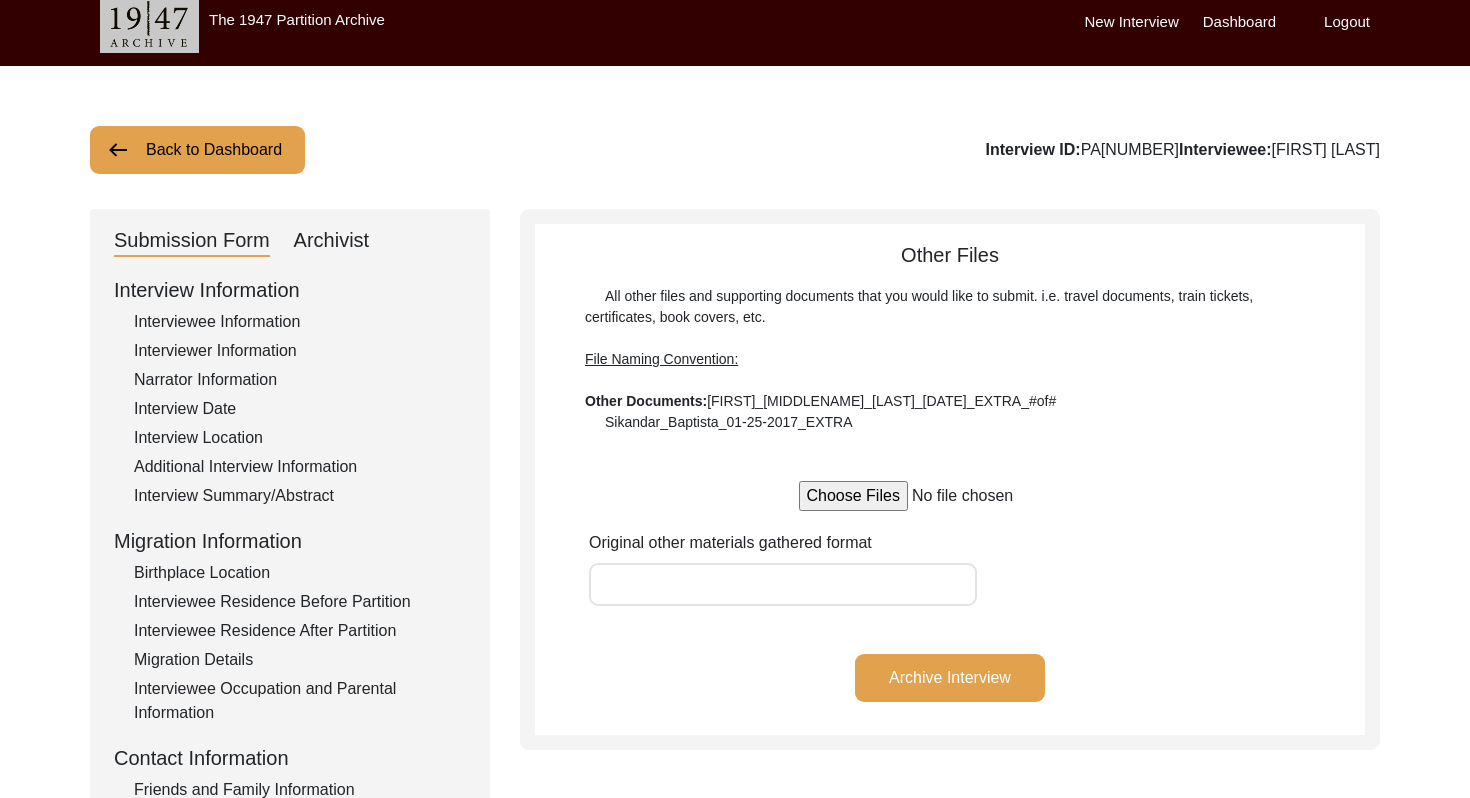 scroll, scrollTop: 16, scrollLeft: 0, axis: vertical 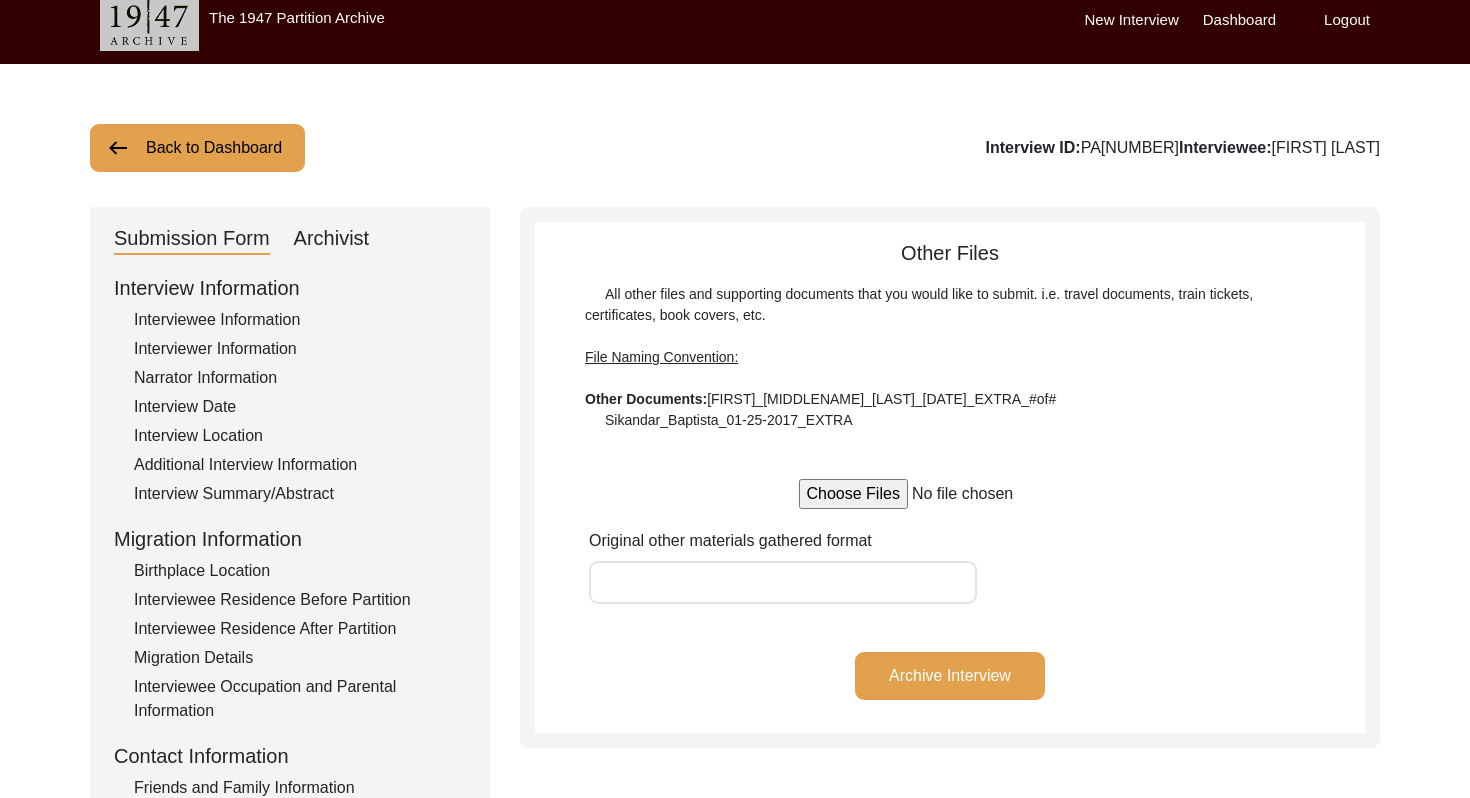 click on "Archivist" 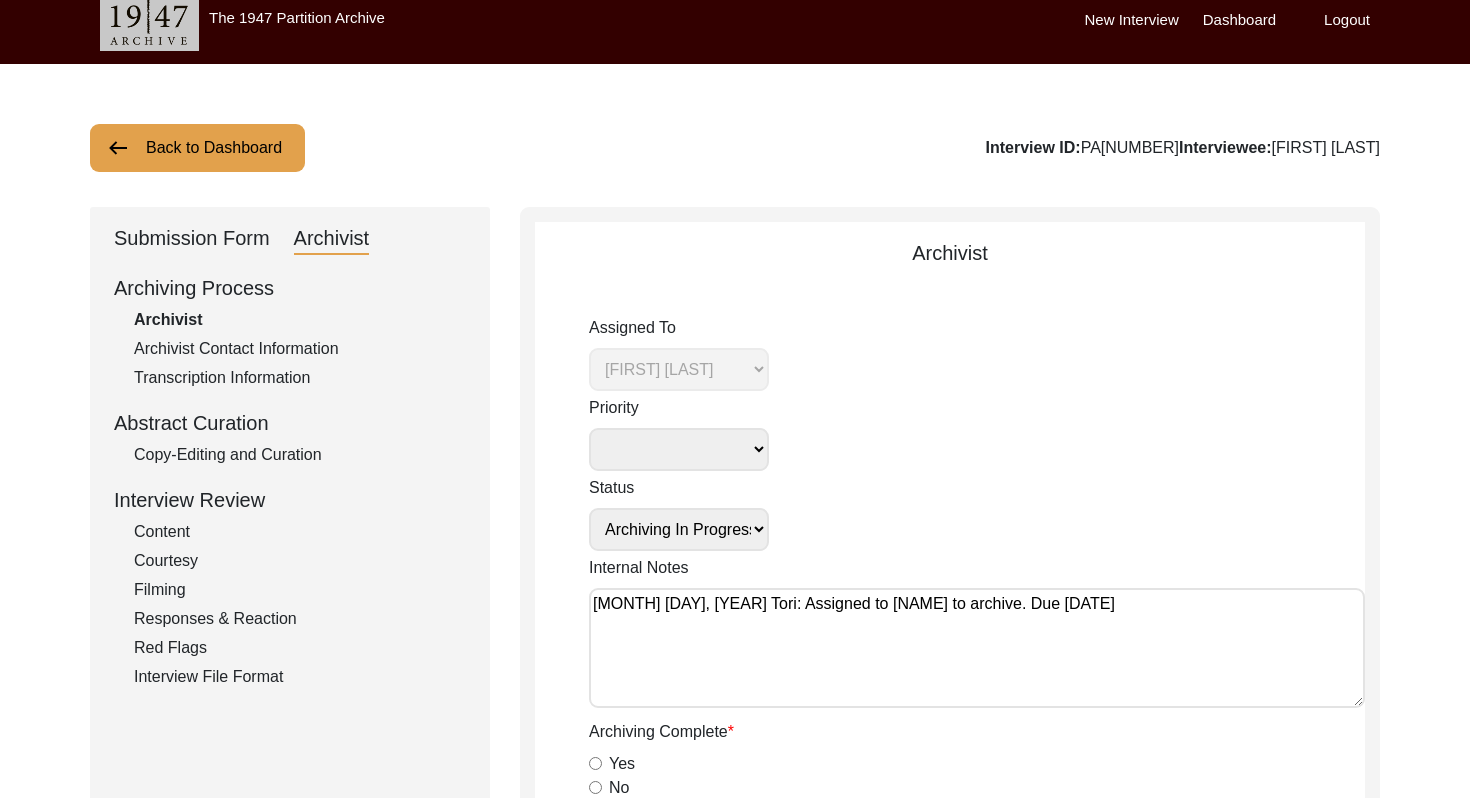 click on "Archivist Contact Information" 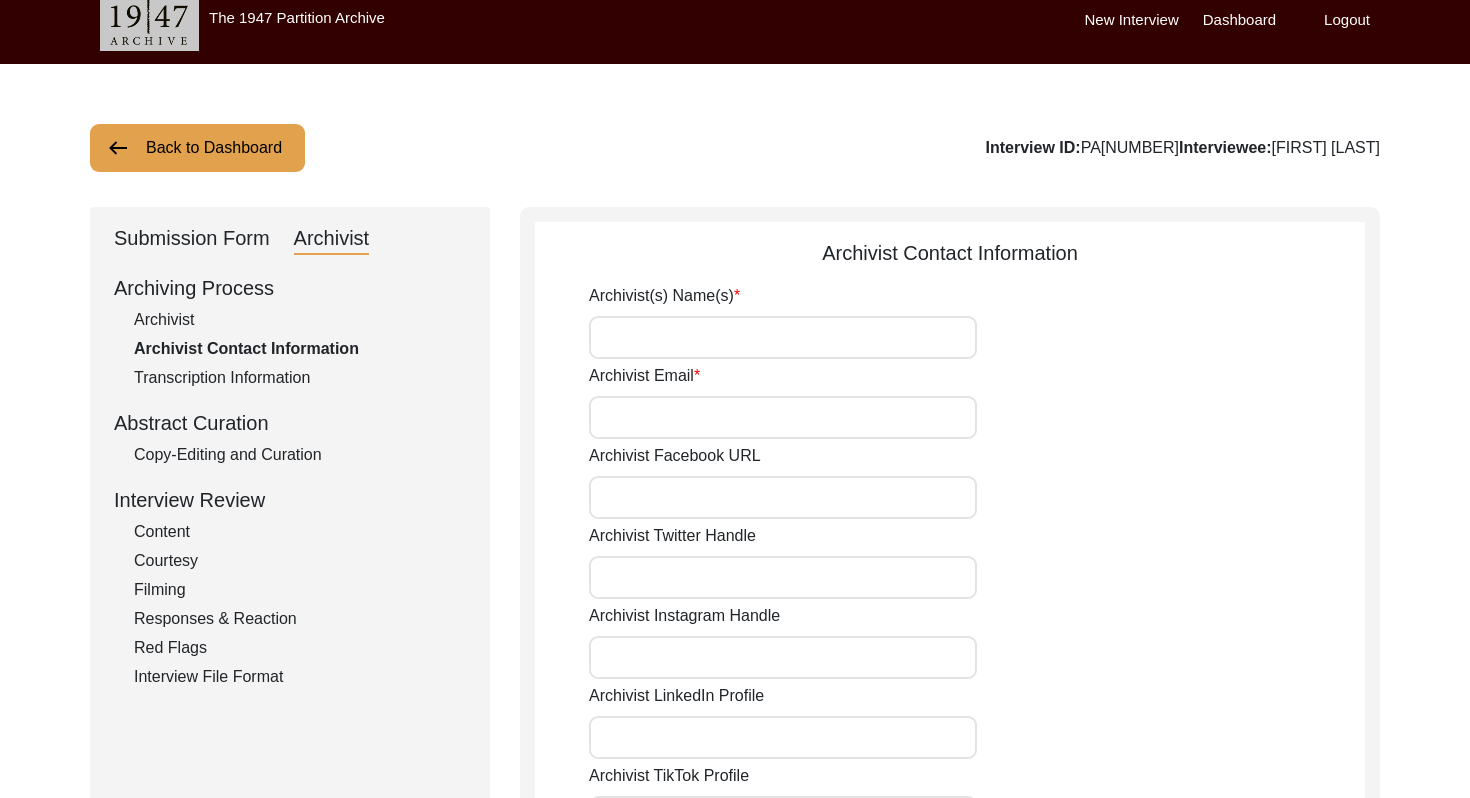 click on "Archivist(s) Name(s)" at bounding box center [783, 337] 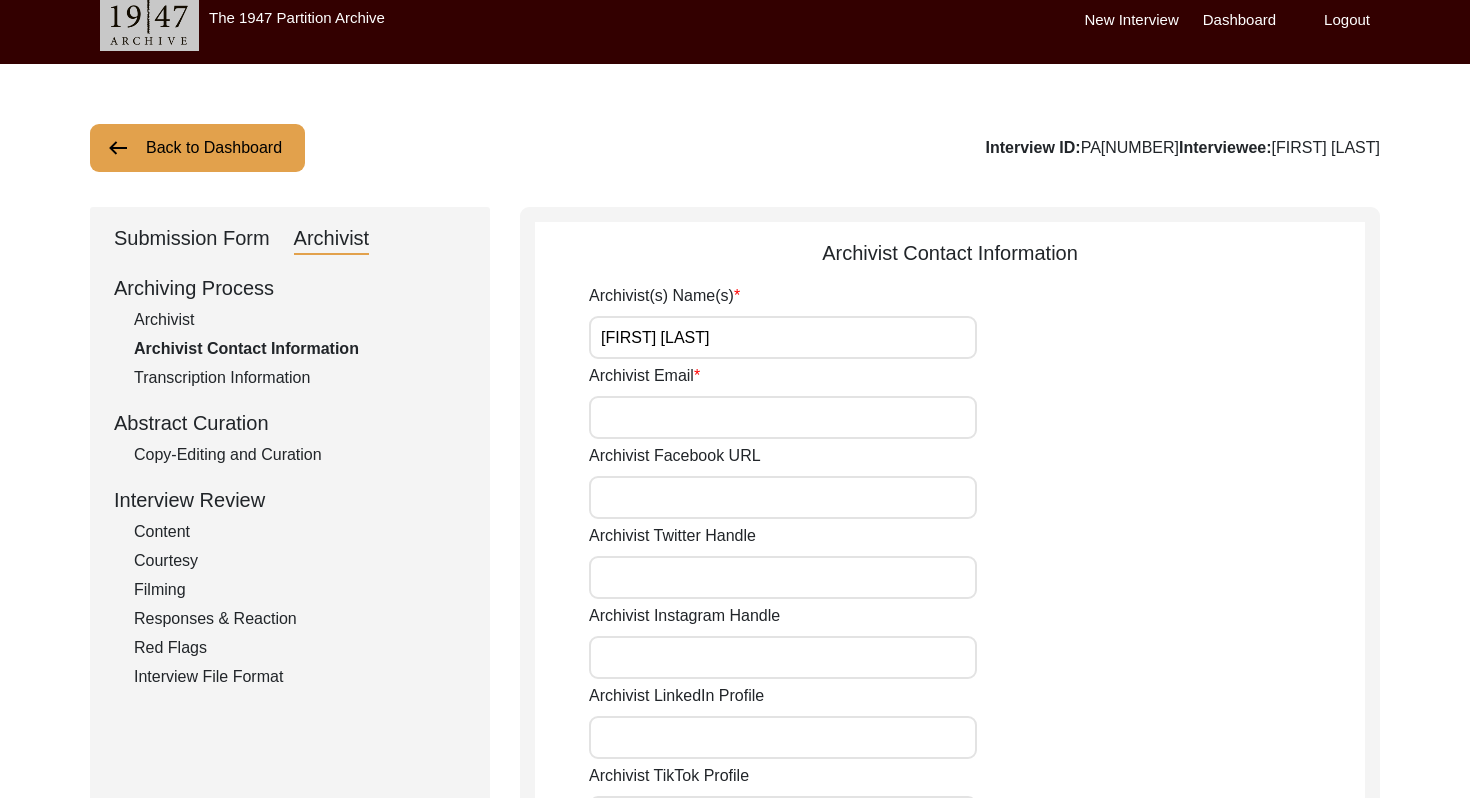 click on "Archivist Email" at bounding box center [783, 417] 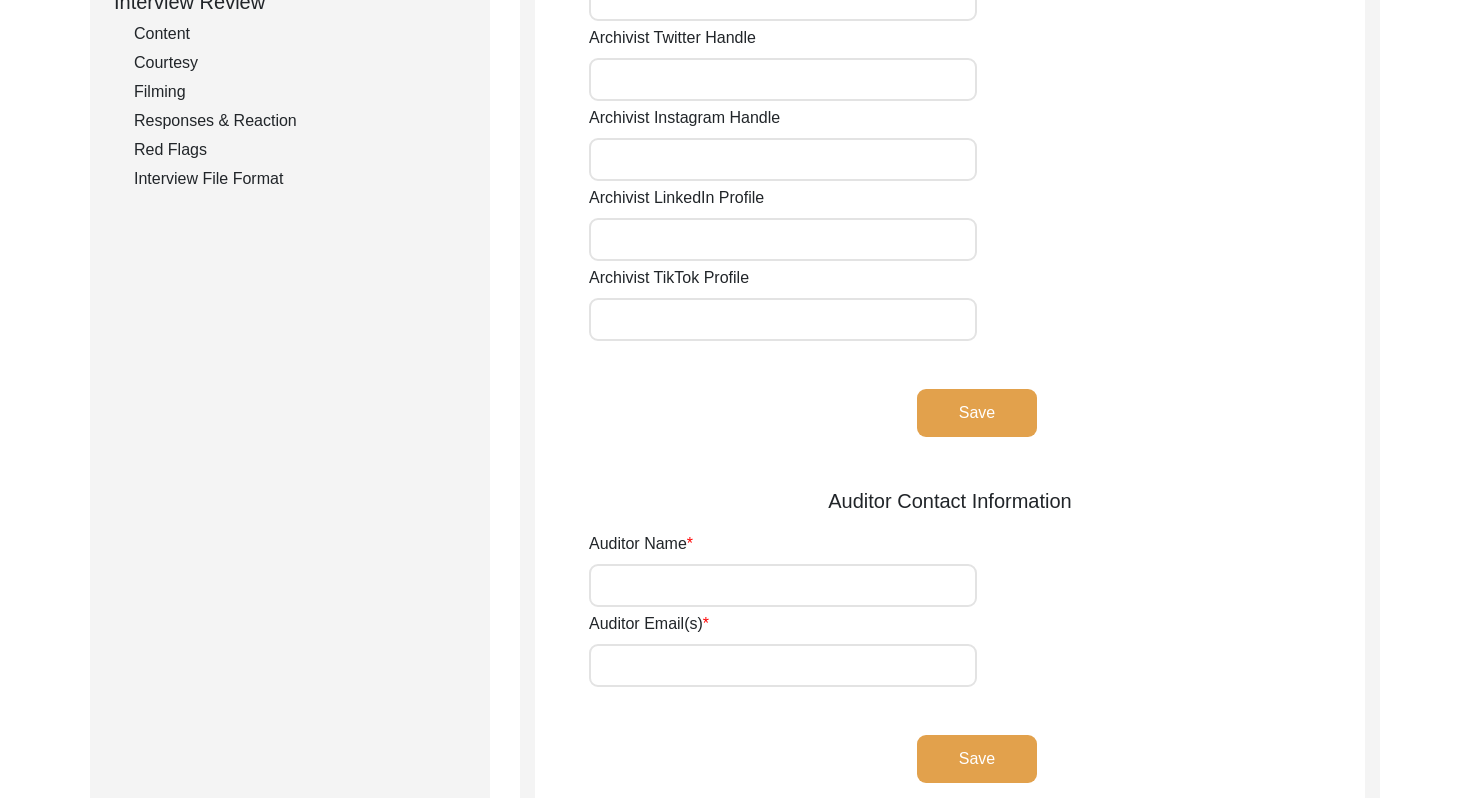 scroll, scrollTop: 486, scrollLeft: 0, axis: vertical 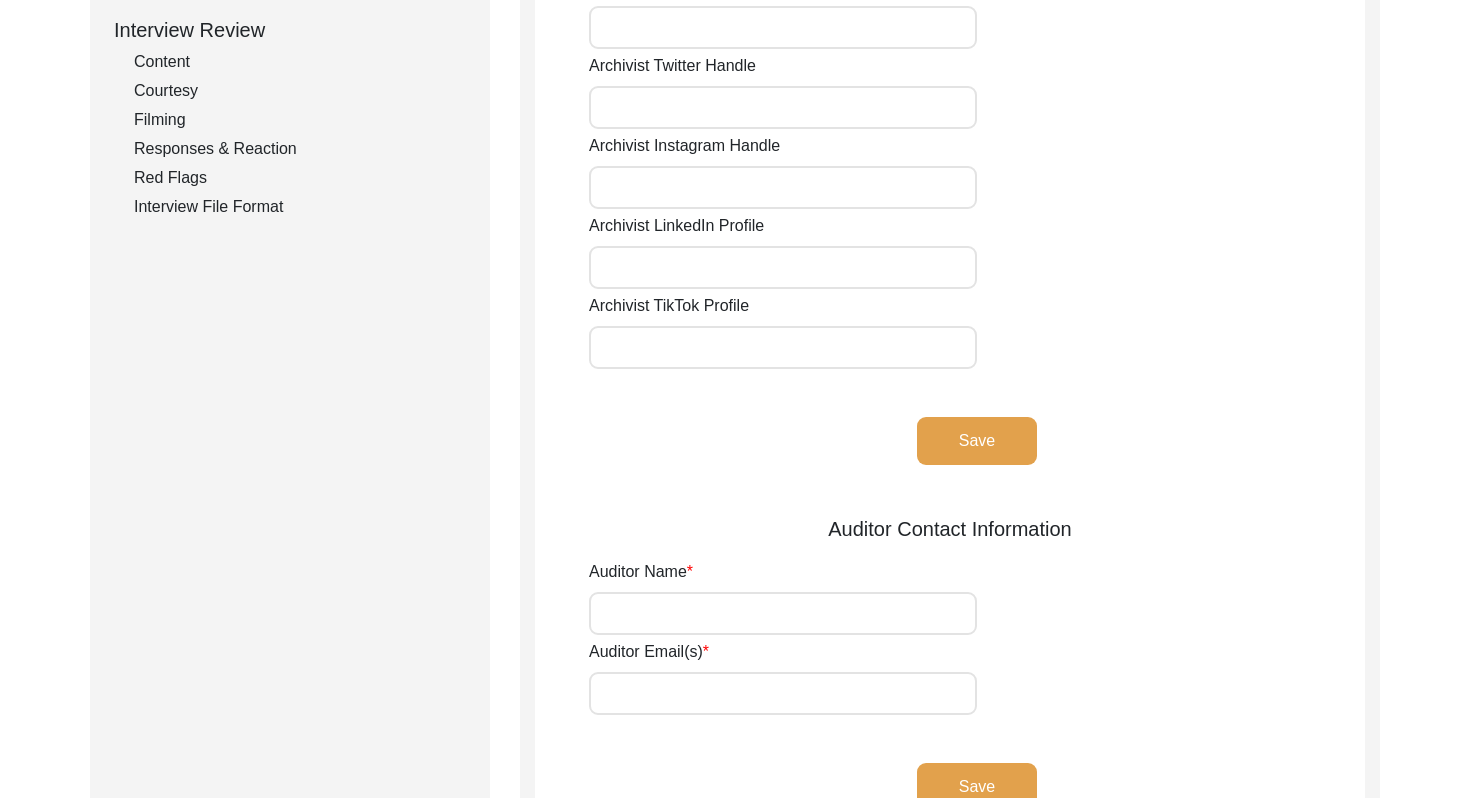 click on "Save" 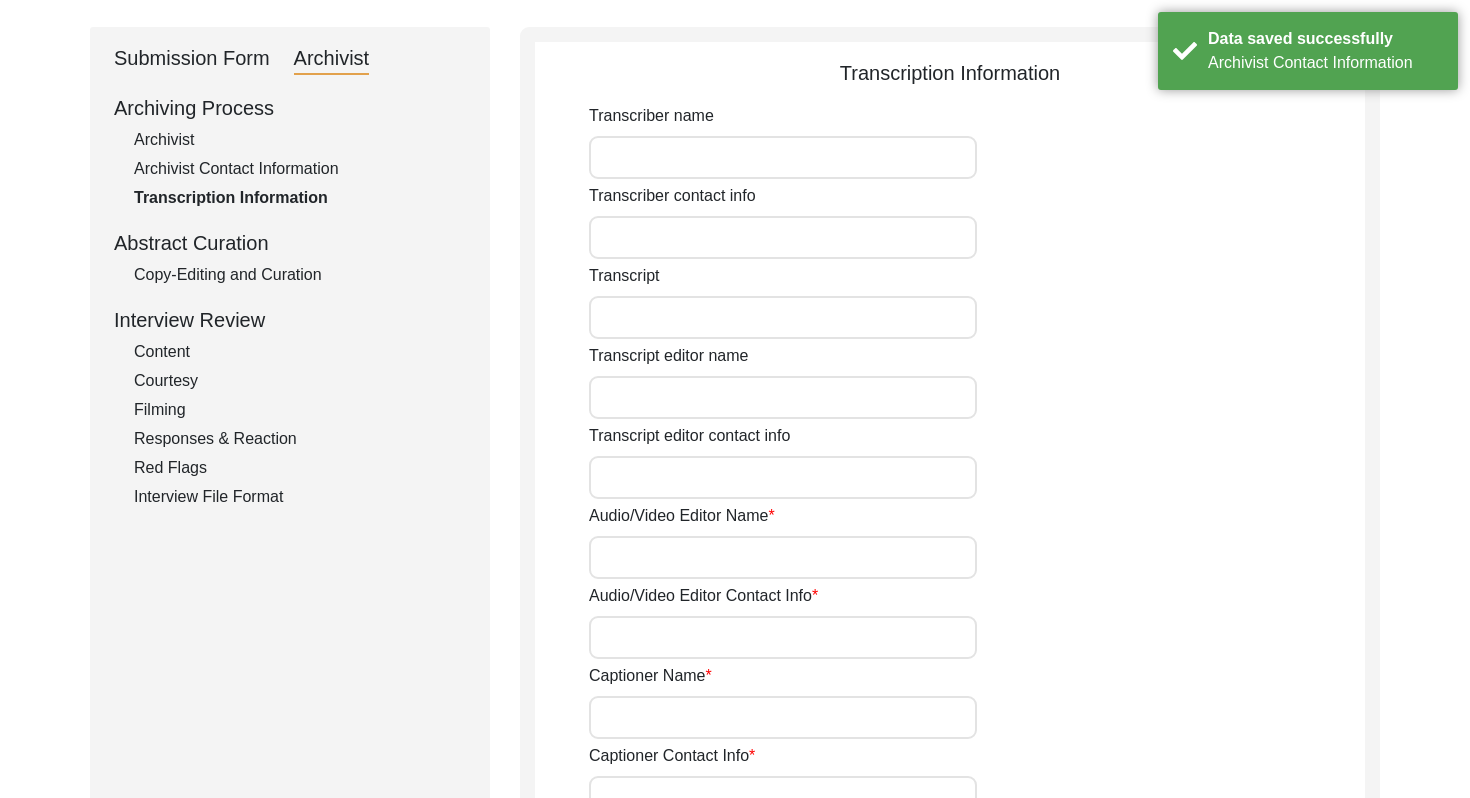 scroll, scrollTop: 0, scrollLeft: 0, axis: both 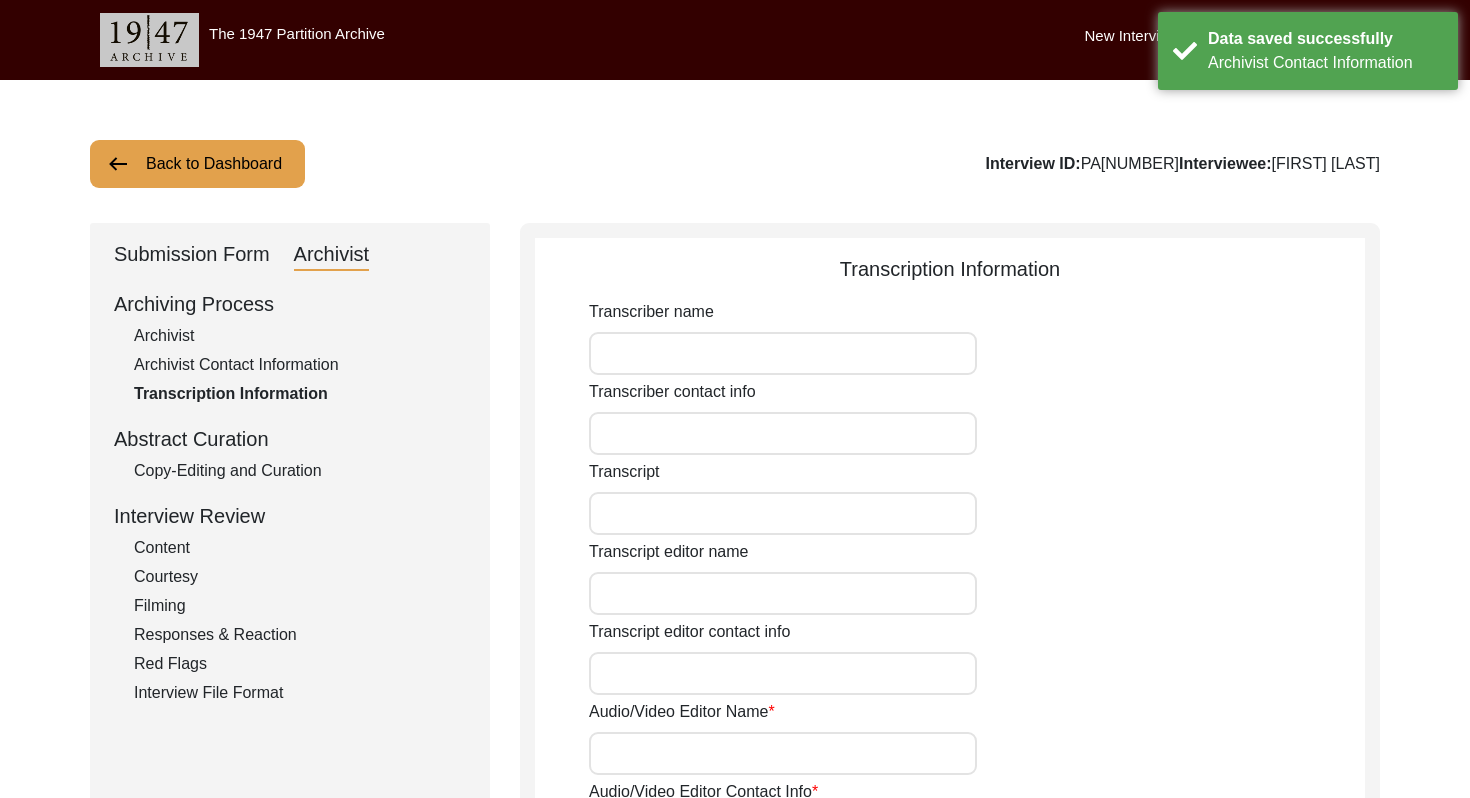 click on "Copy-Editing and Curation" 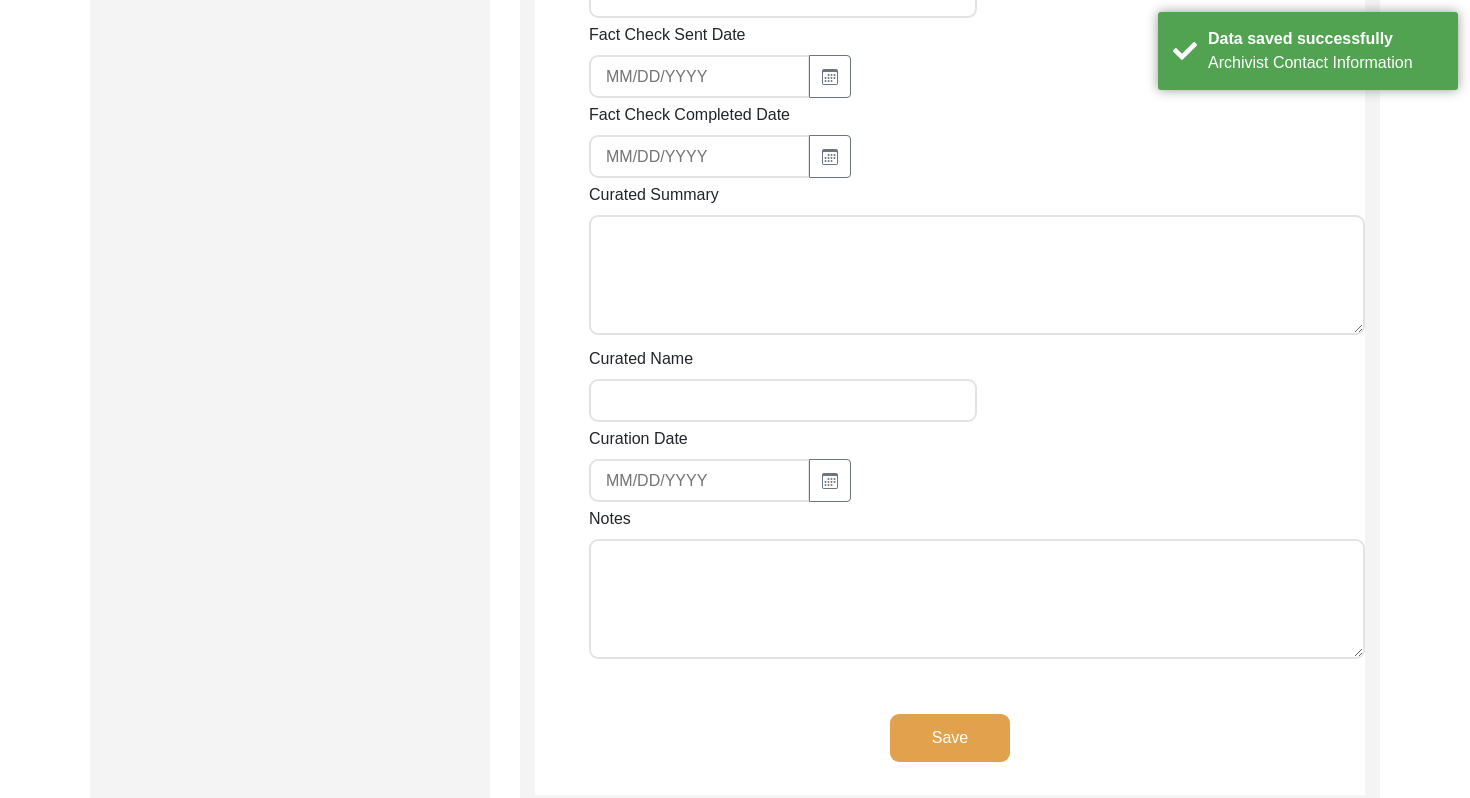 scroll, scrollTop: 0, scrollLeft: 0, axis: both 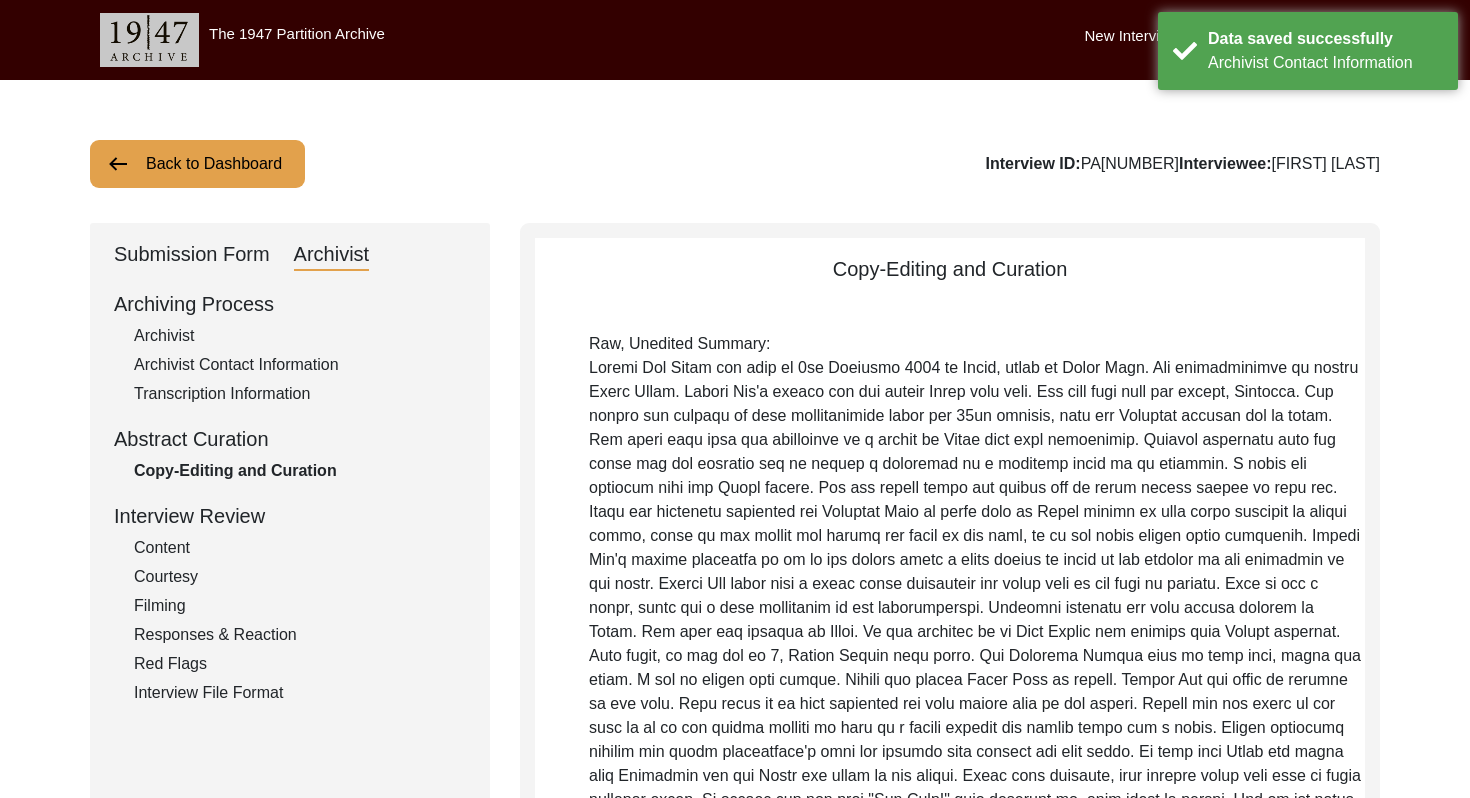 click on "Submission Form" 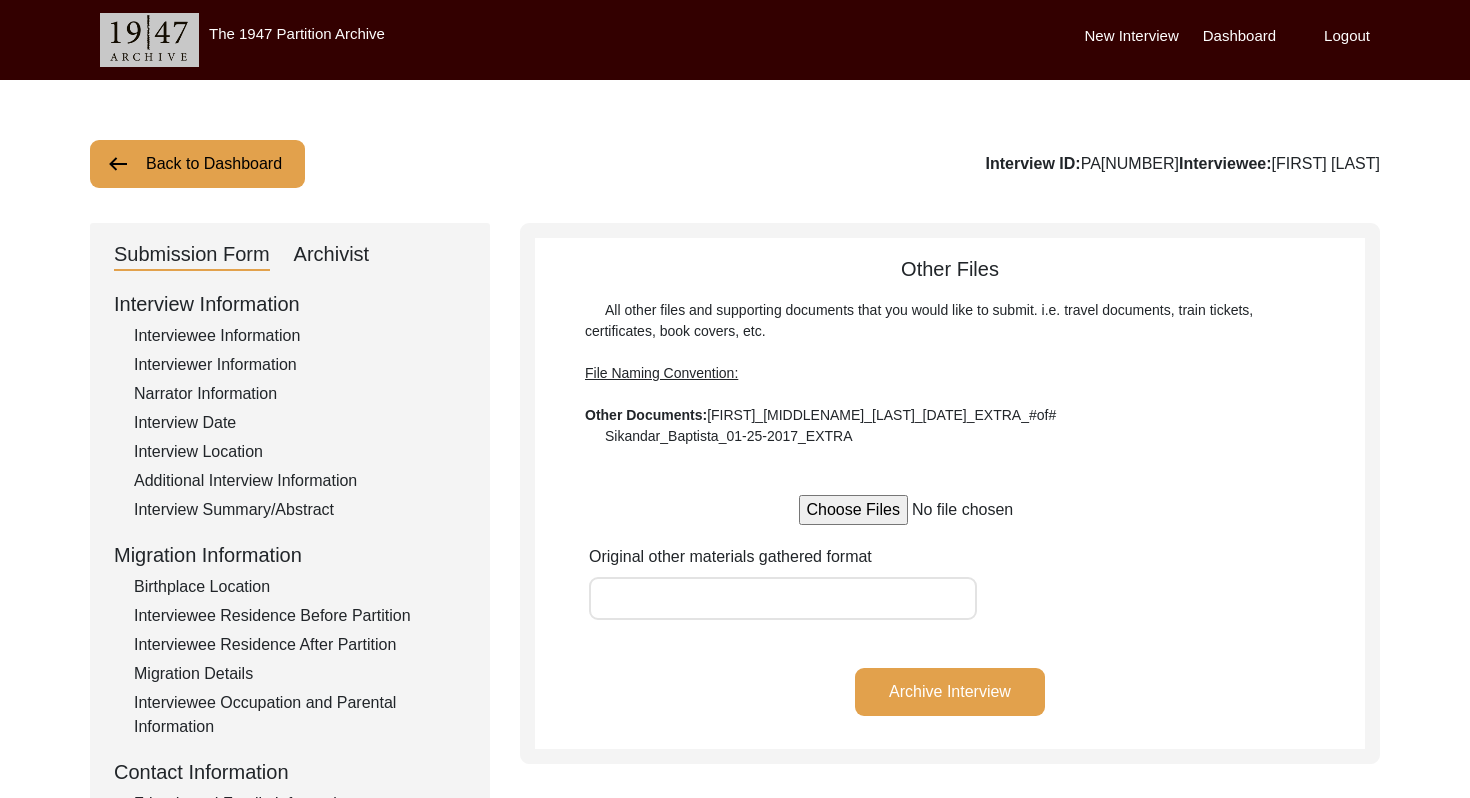 click on "Additional Interview Information" 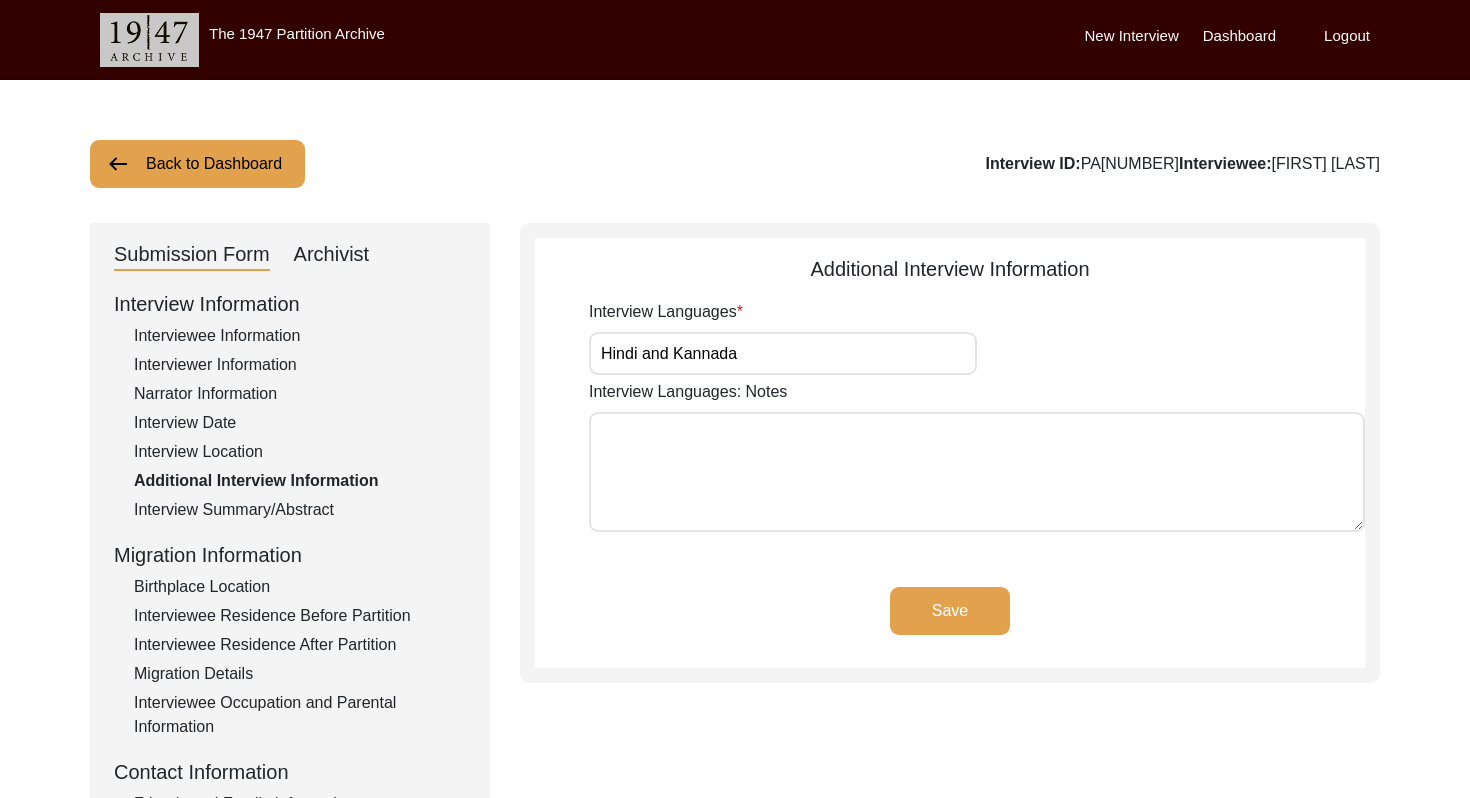 click on "Interview Summary/Abstract" 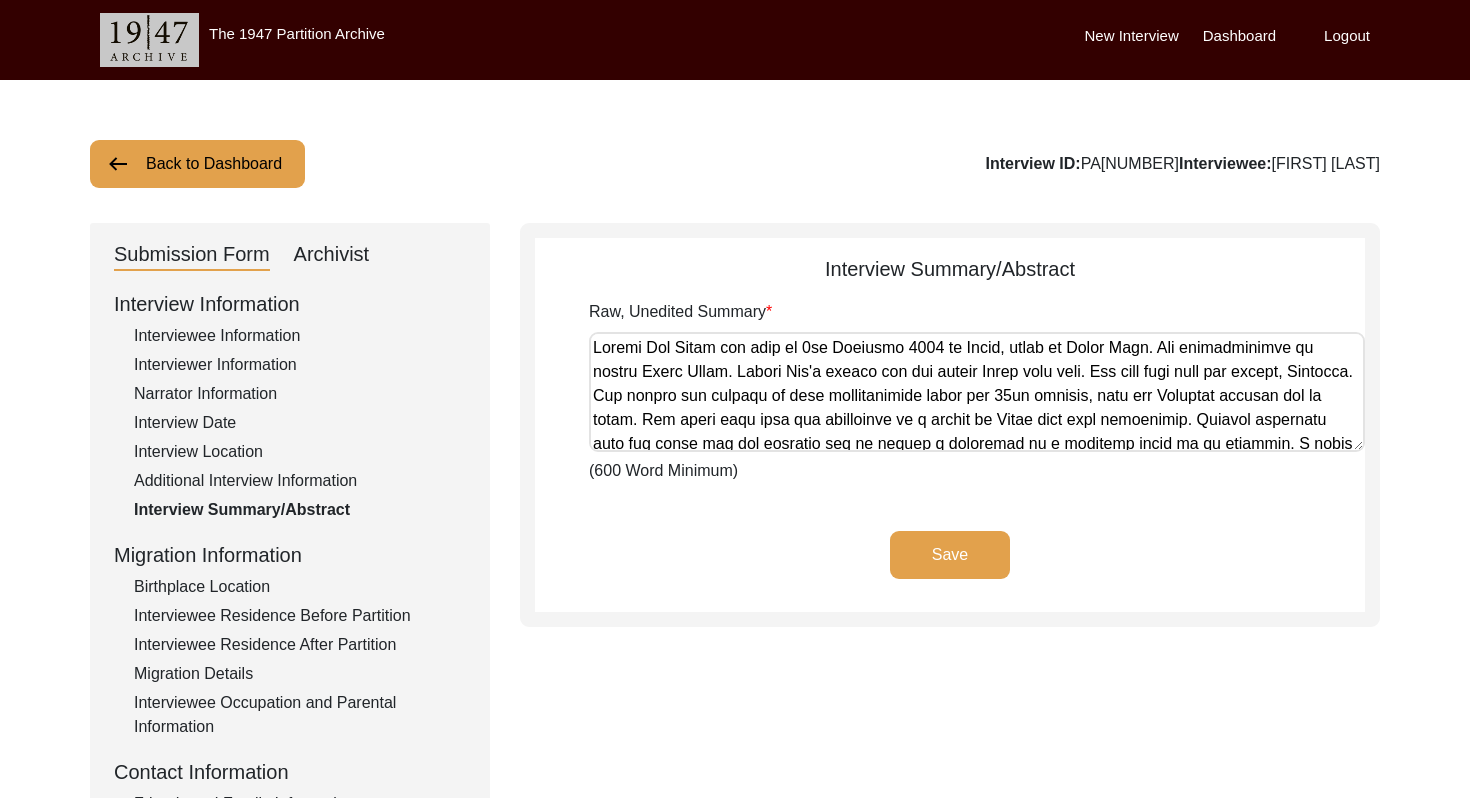 click on "Raw, Unedited Summary" at bounding box center (977, 392) 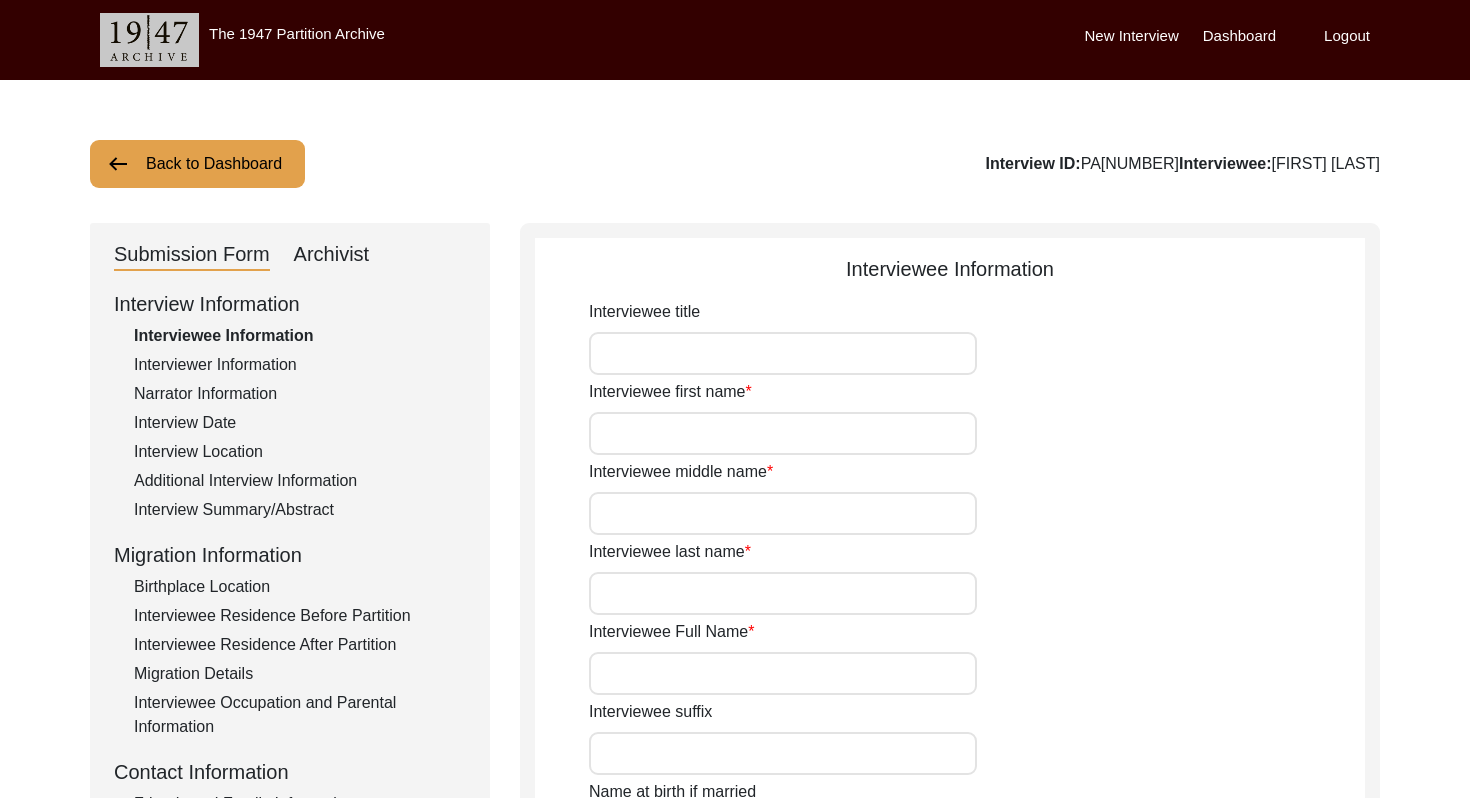 type on "Mr." 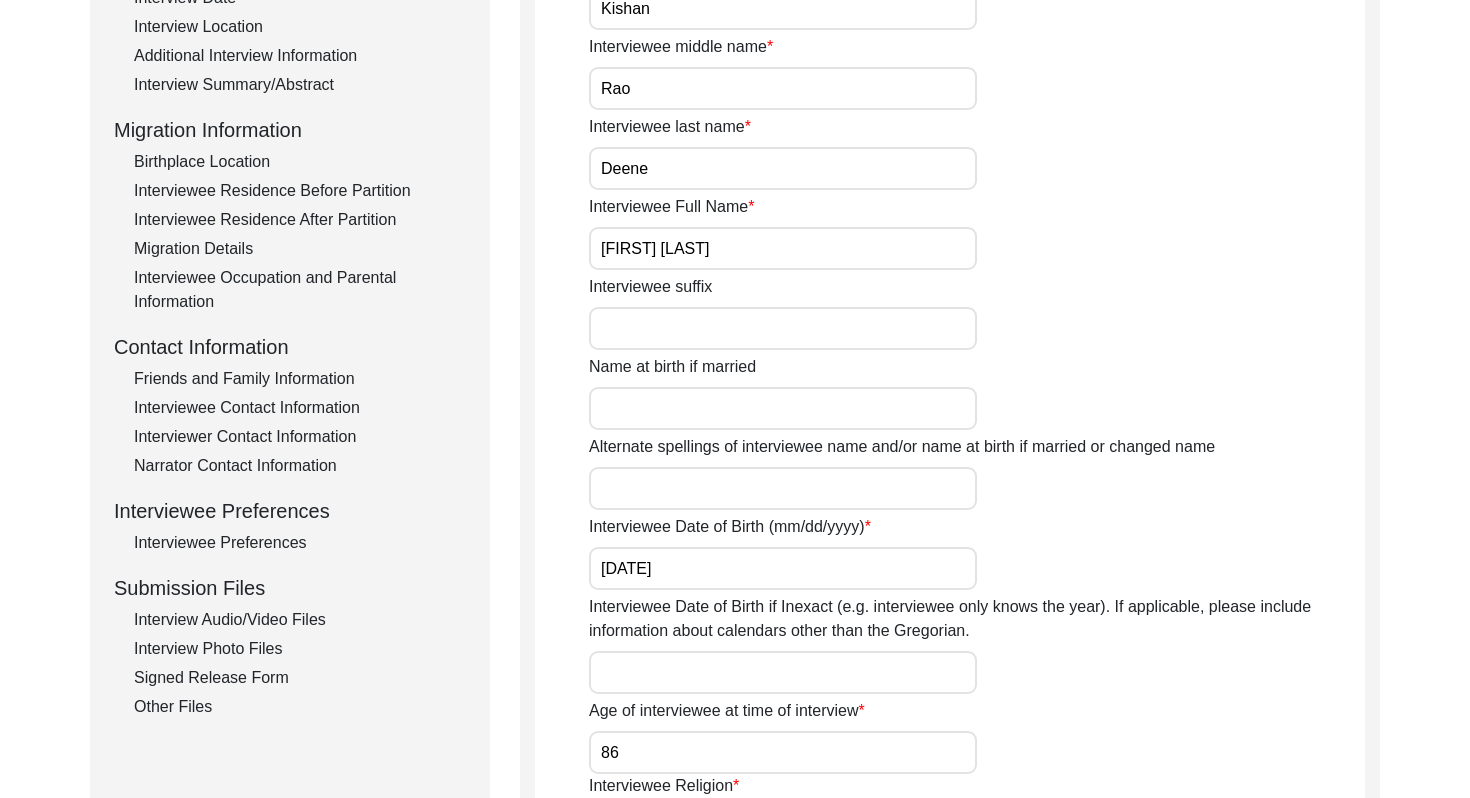 scroll, scrollTop: 0, scrollLeft: 0, axis: both 